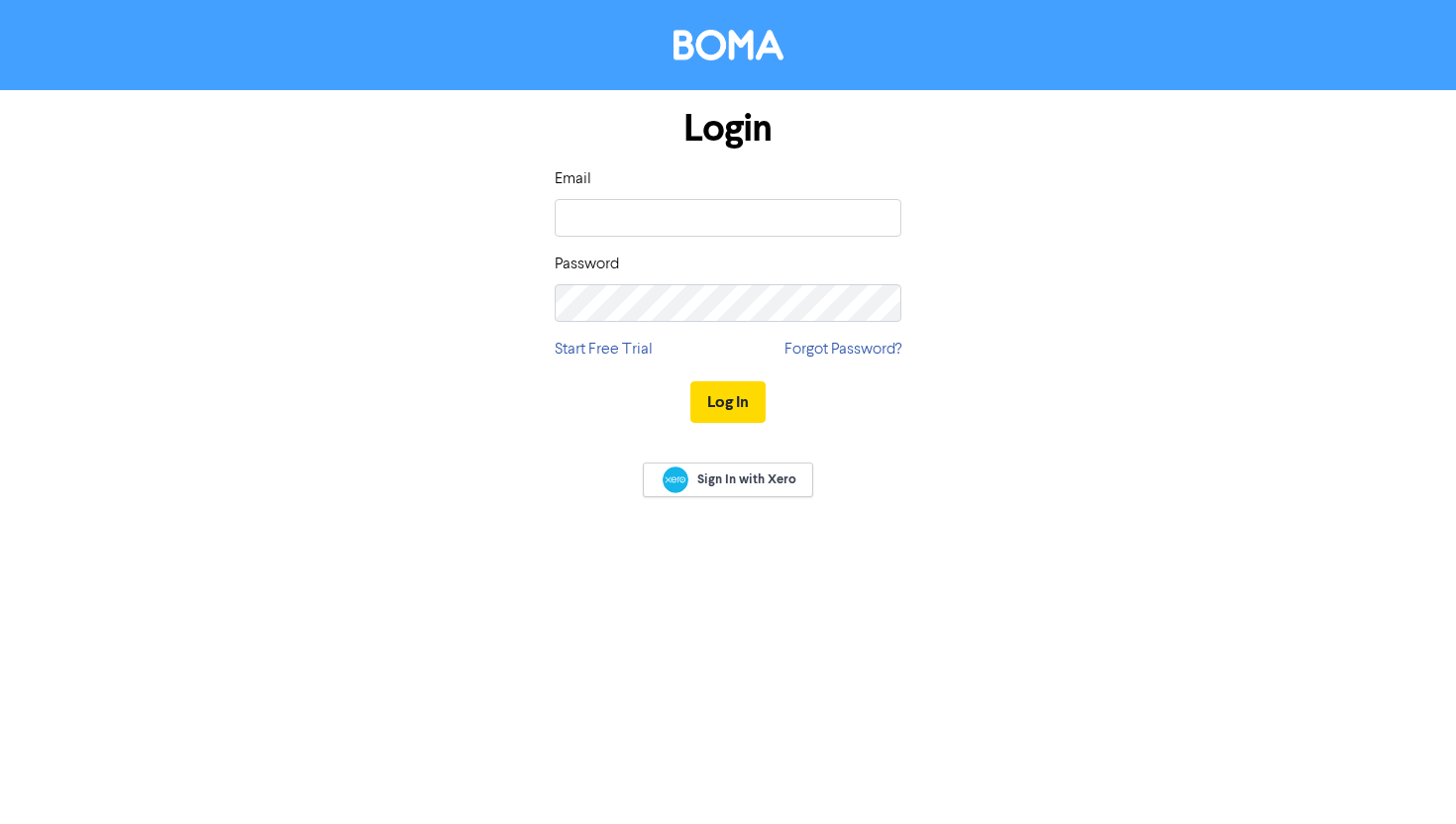 scroll, scrollTop: 0, scrollLeft: 0, axis: both 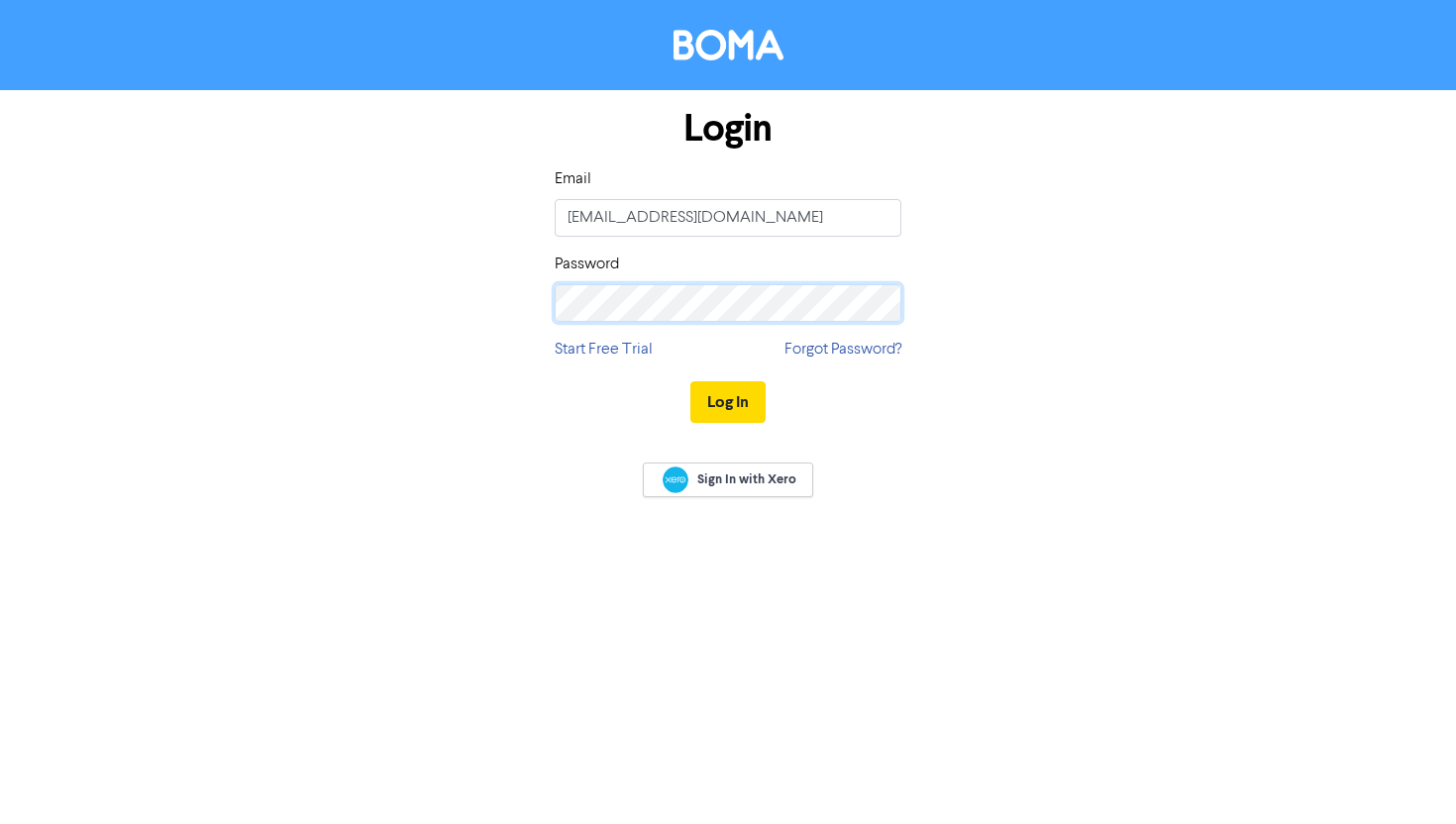 click on "Log In" at bounding box center [728, 402] 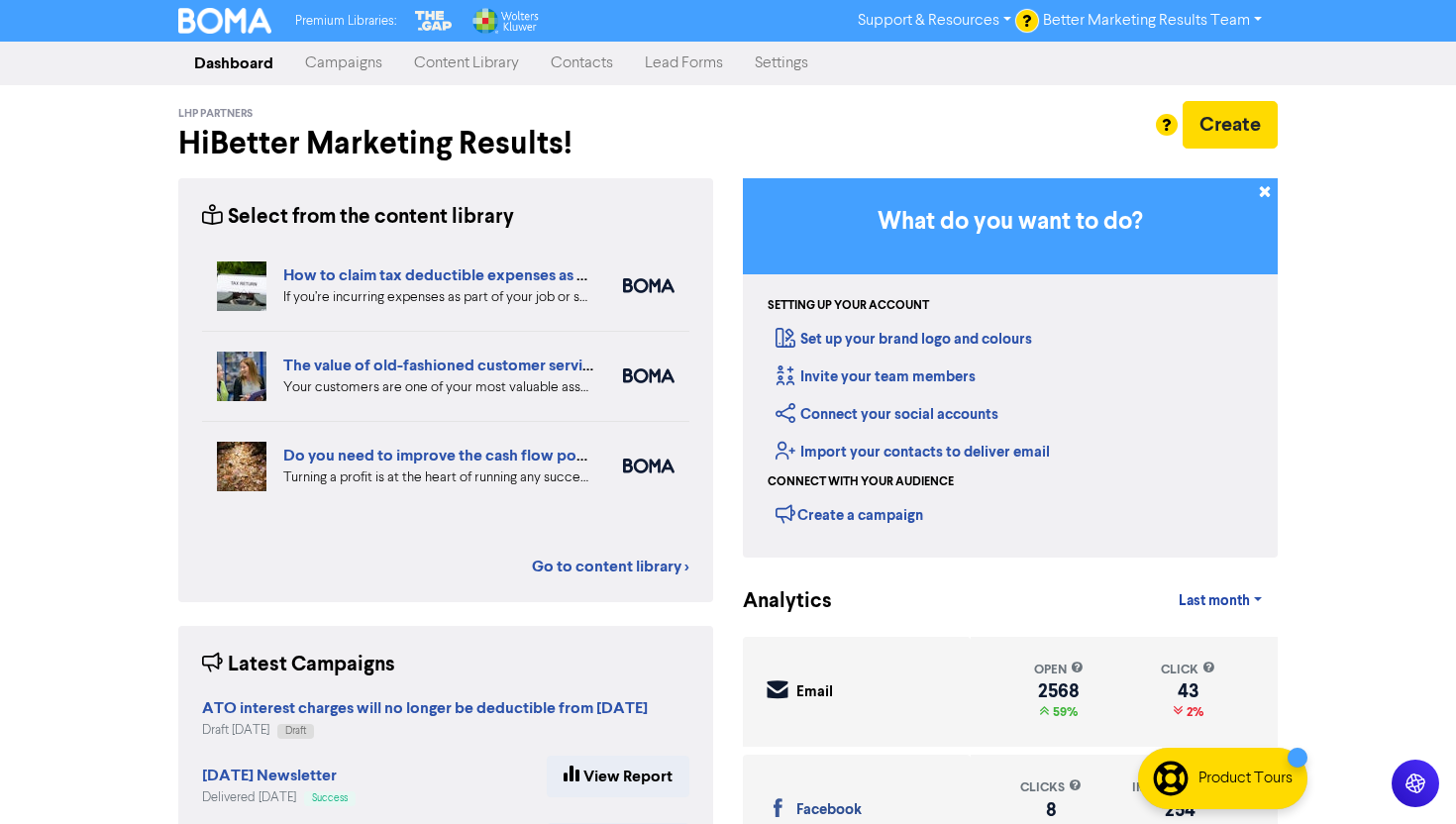 click on "Campaigns" at bounding box center (344, 63) 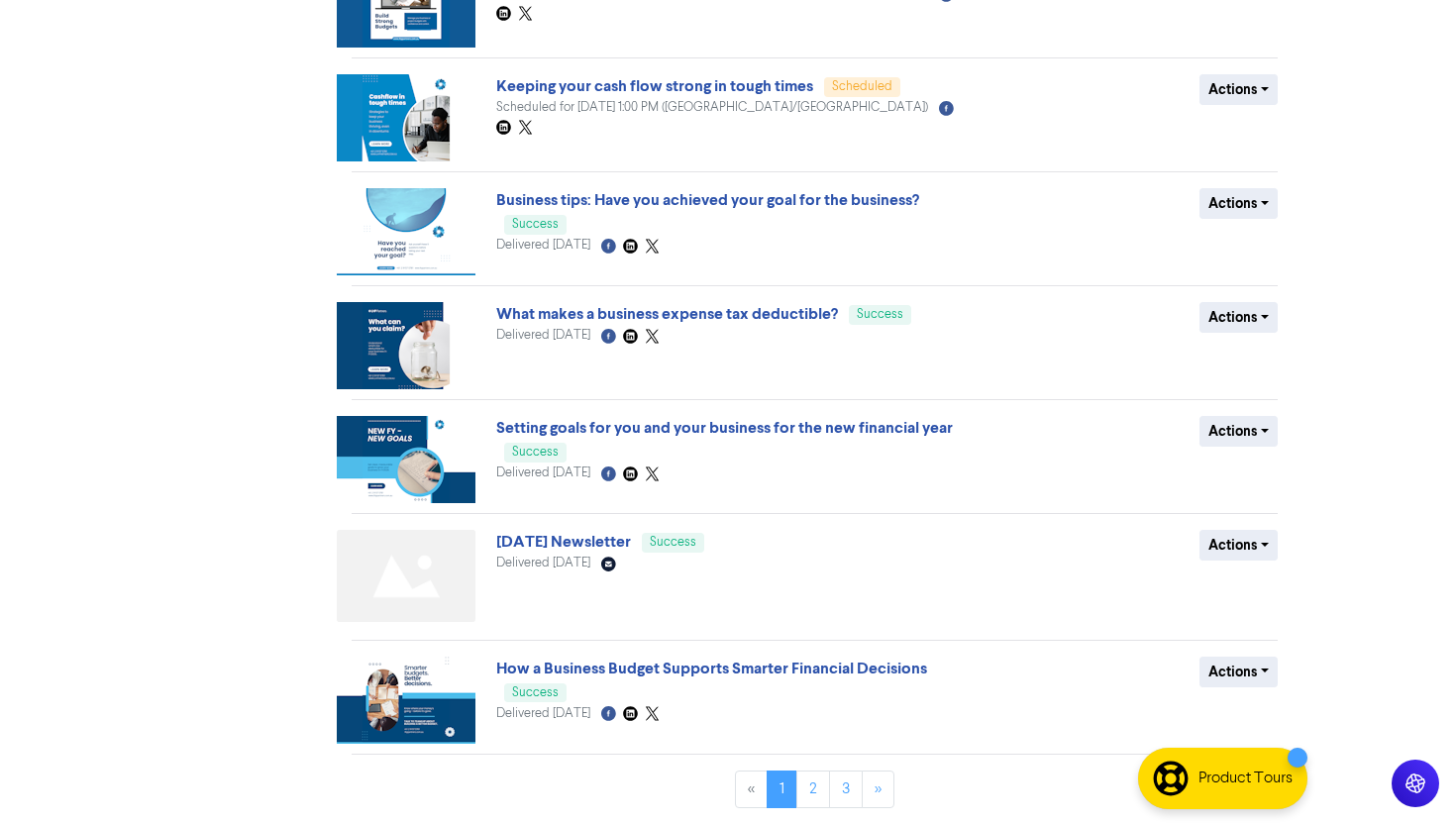 scroll, scrollTop: 0, scrollLeft: 0, axis: both 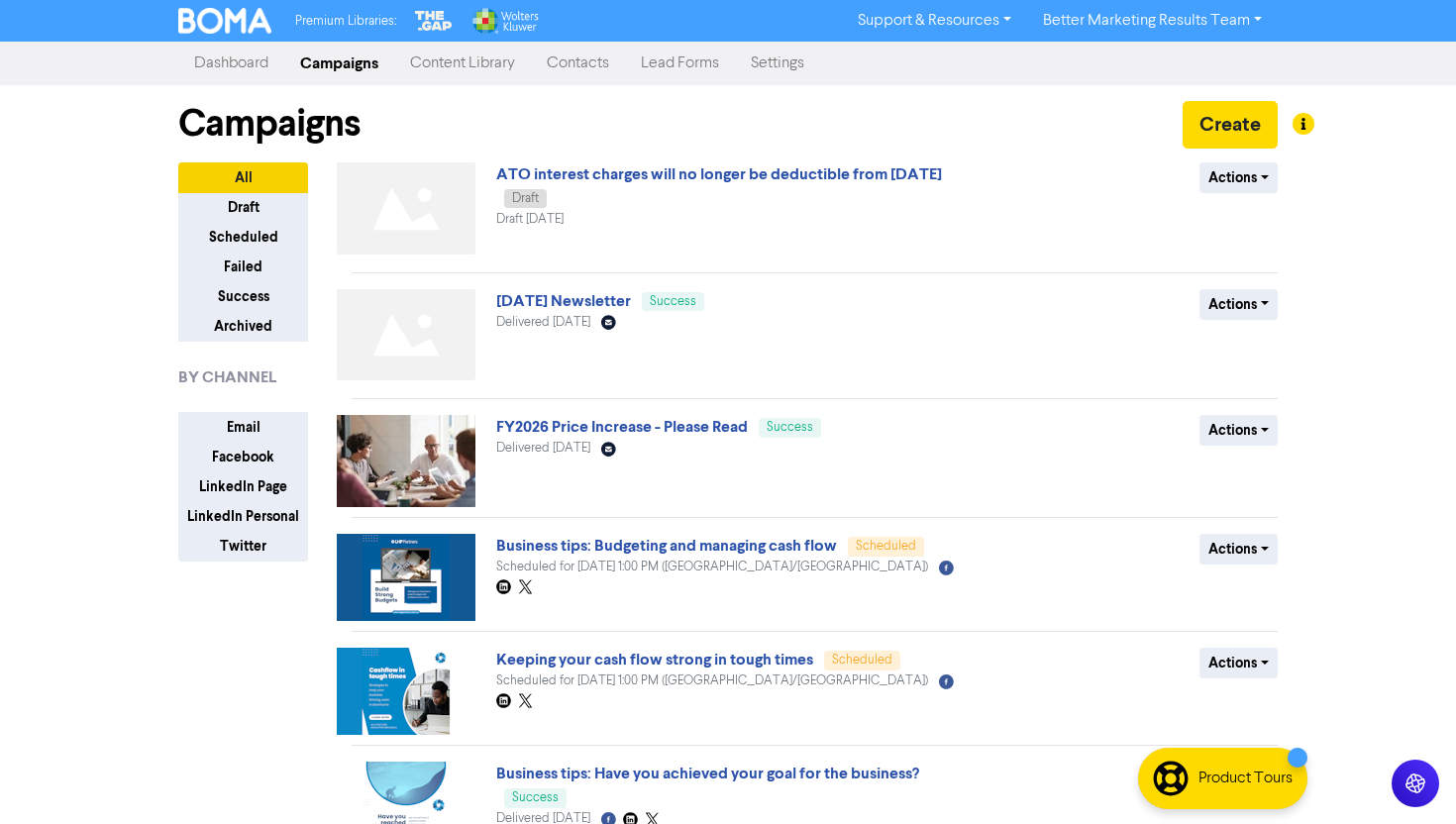 click on "Campaigns Create" at bounding box center [728, 124] 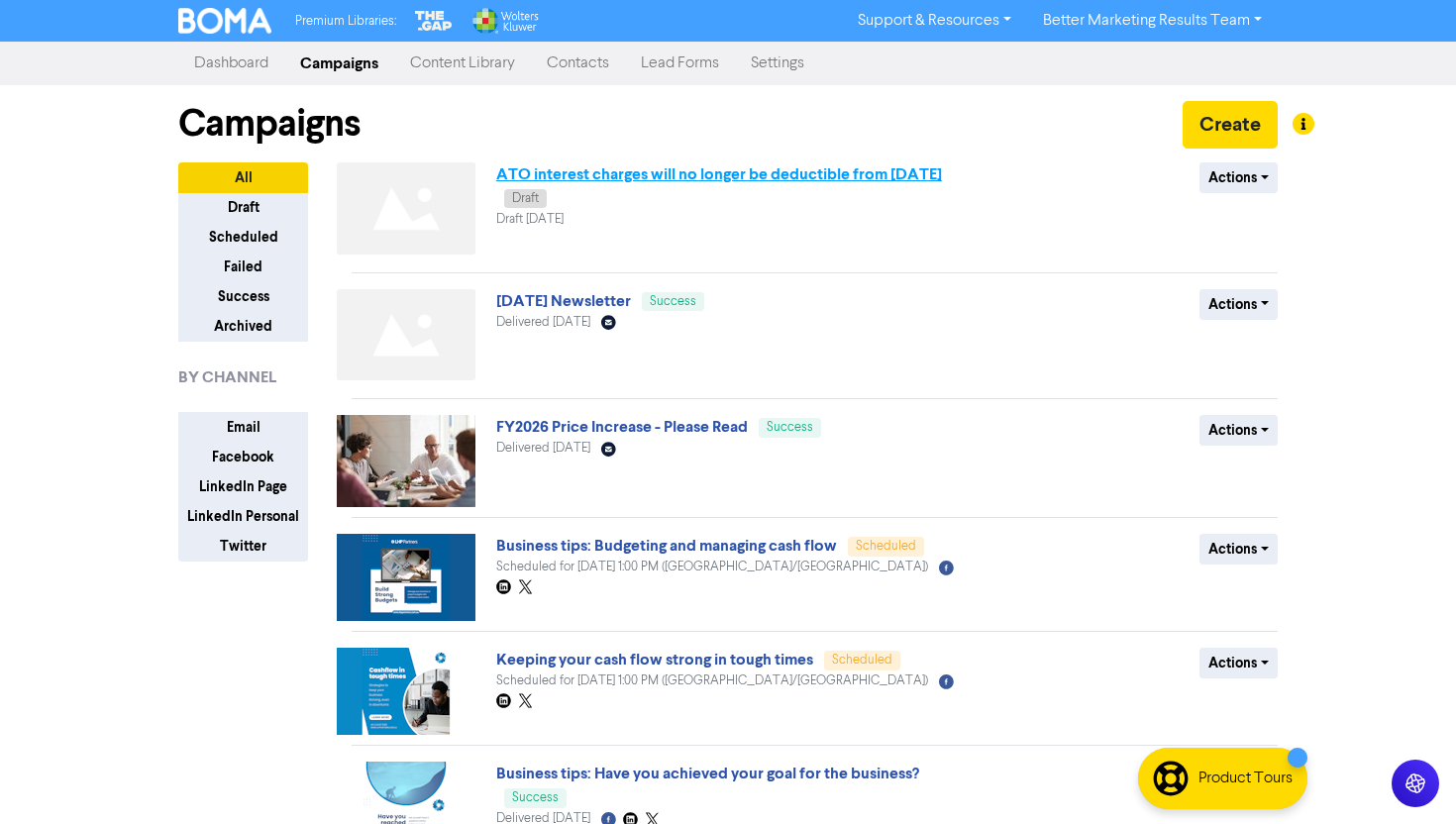 click on "ATO interest charges will no longer be deductible from [DATE]" at bounding box center (719, 174) 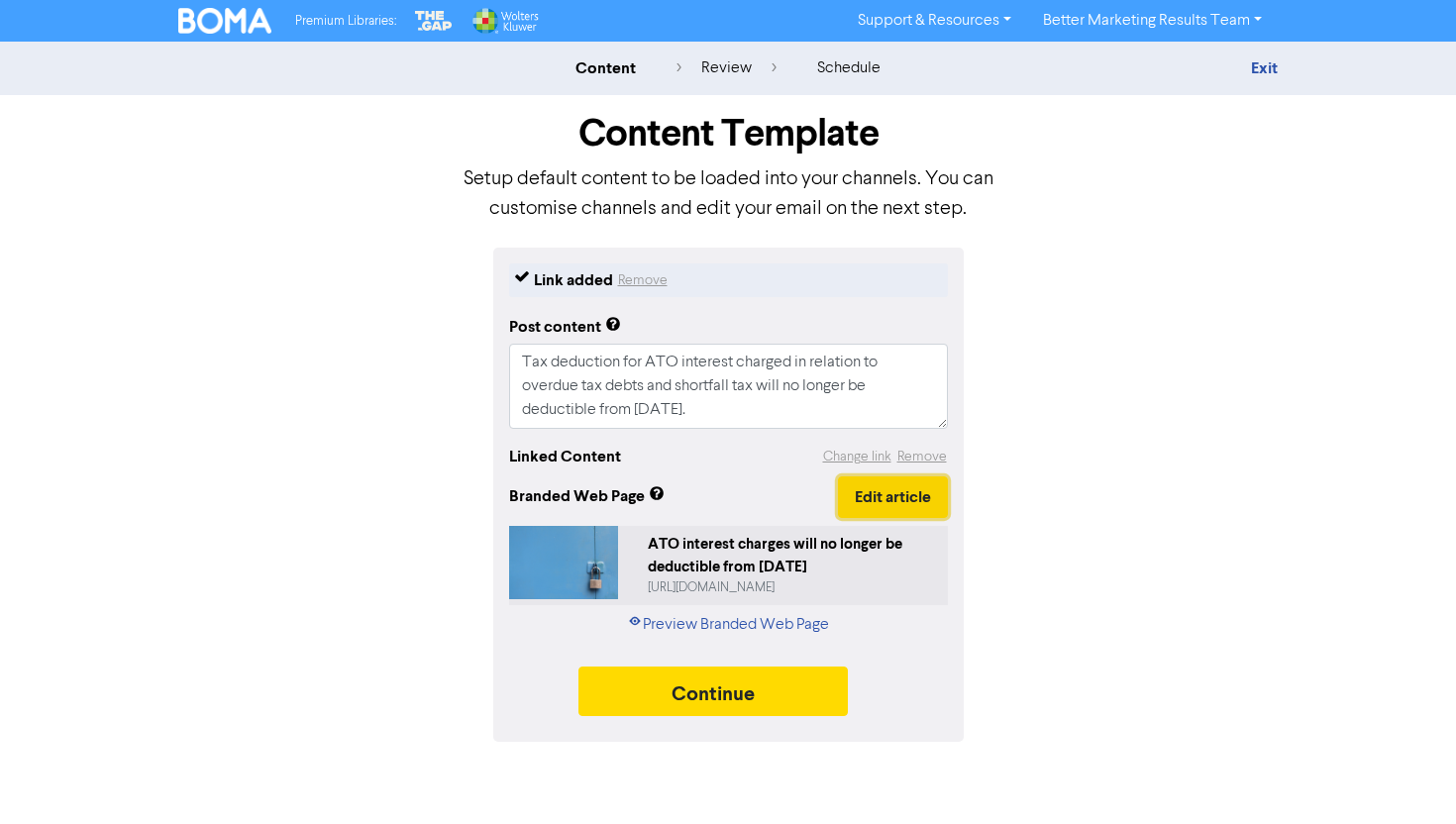 click on "Edit article" at bounding box center [892, 497] 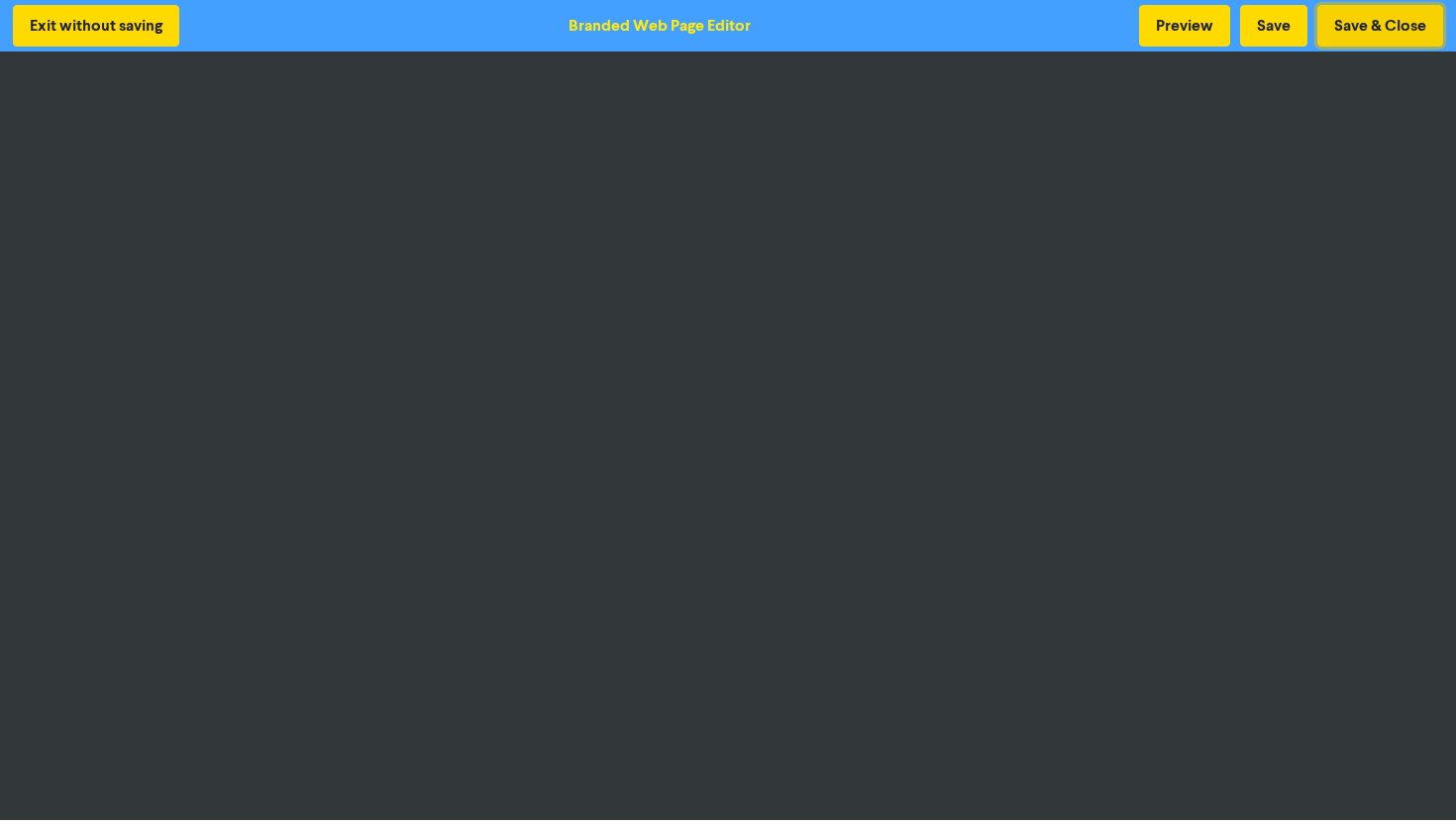 click on "Save & Close" at bounding box center [1380, 26] 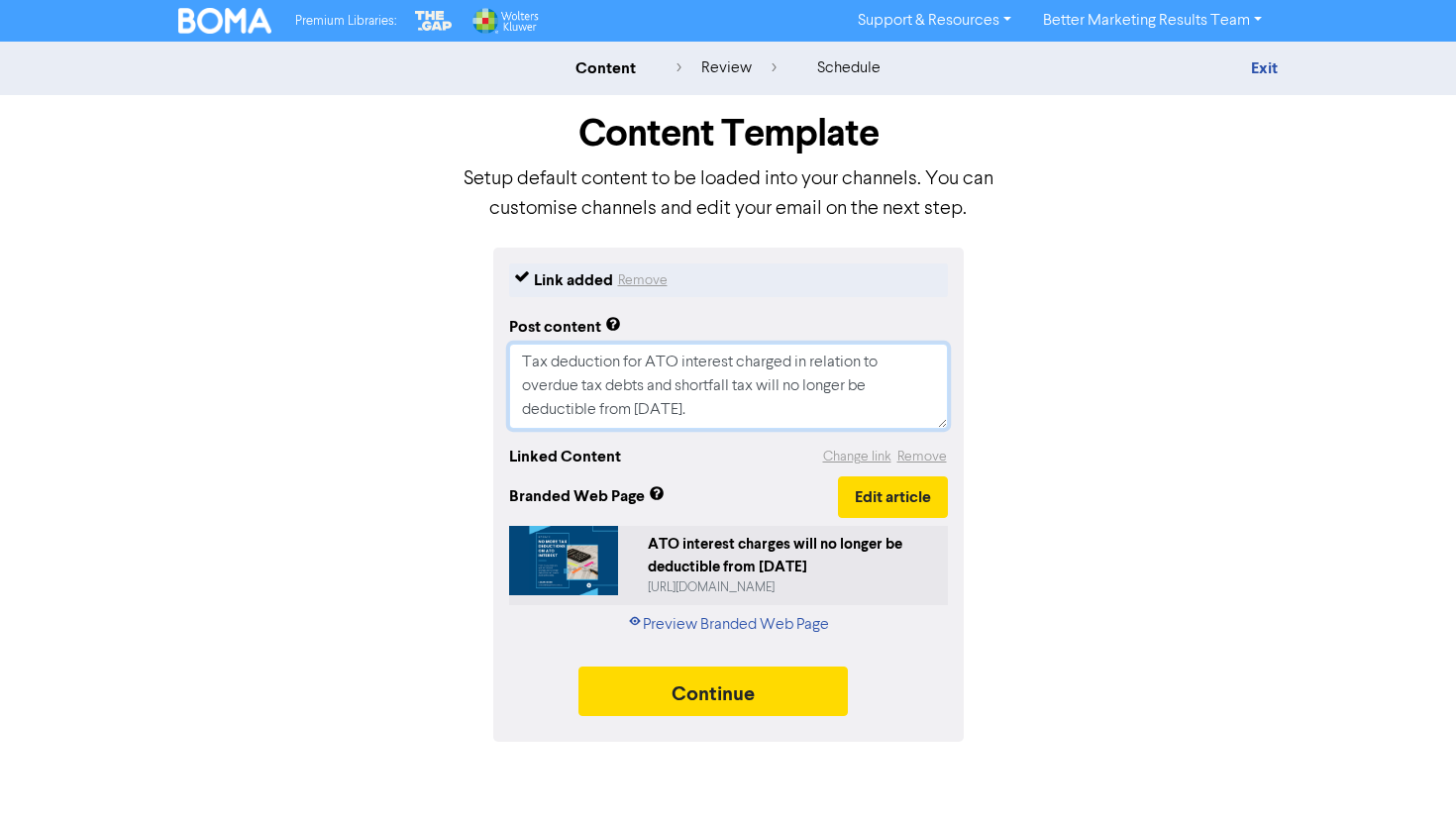 drag, startPoint x: 716, startPoint y: 411, endPoint x: 427, endPoint y: 332, distance: 299.60307 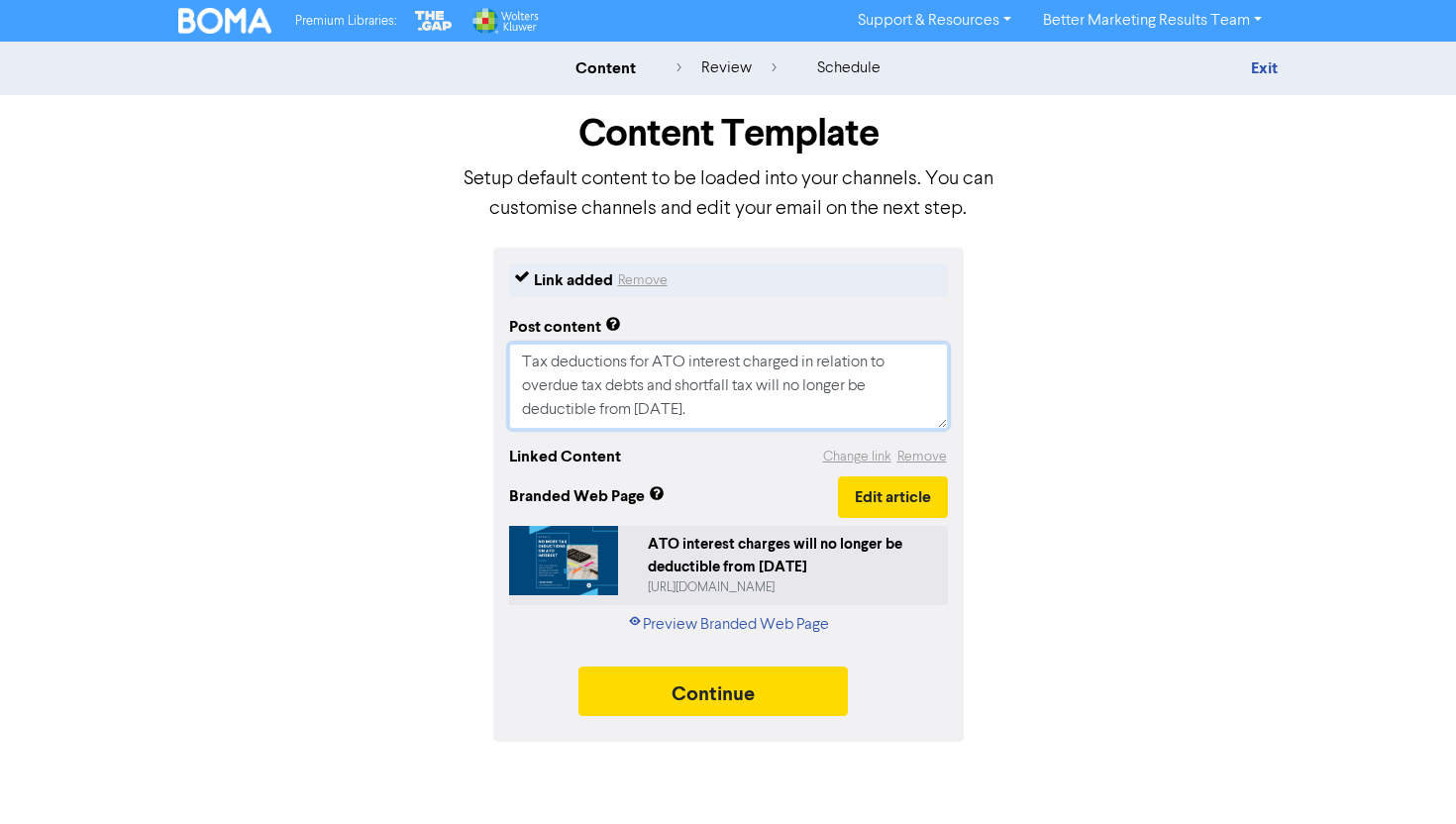 scroll, scrollTop: 38, scrollLeft: 0, axis: vertical 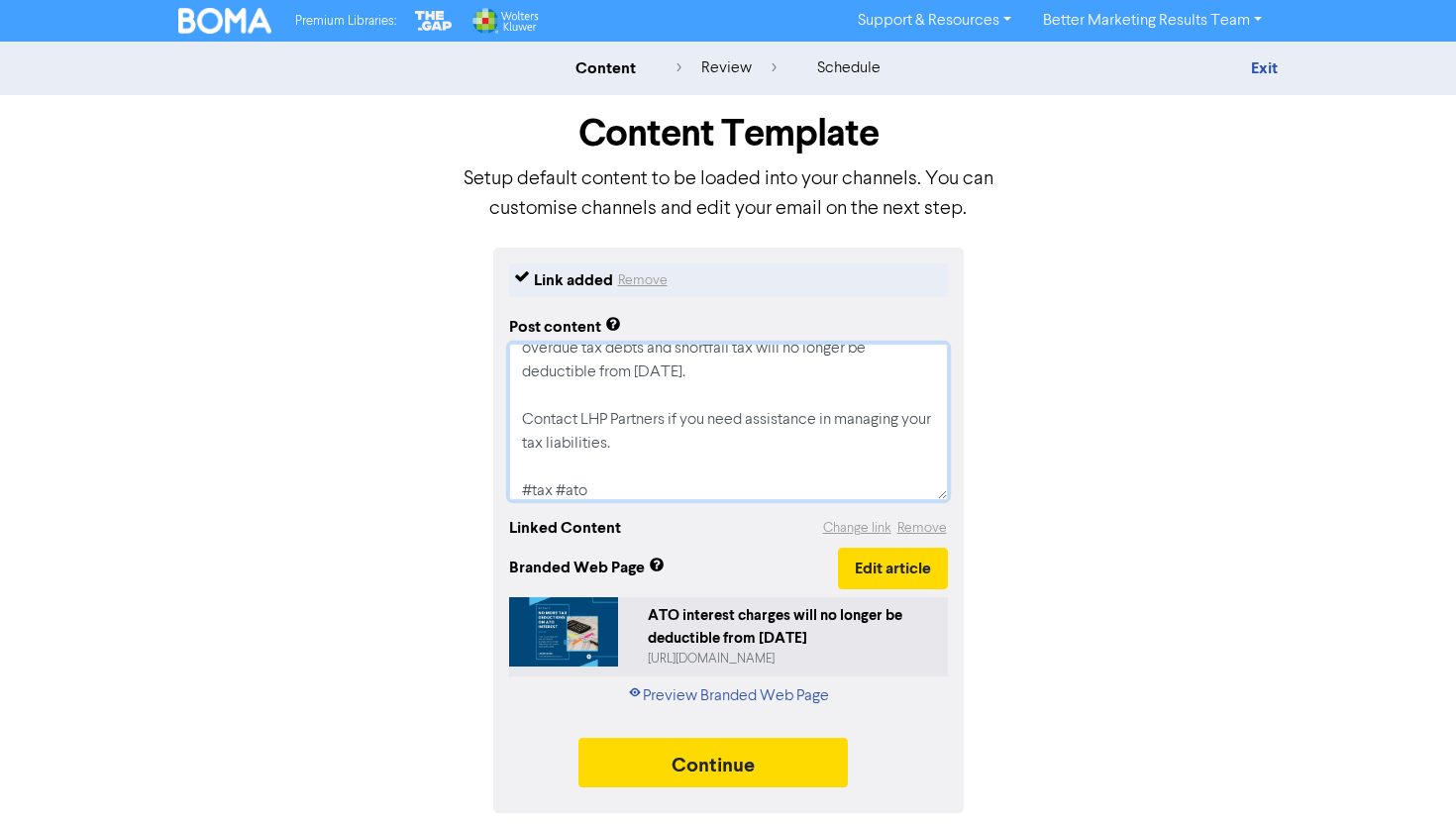 type on "Tax deductions for ATO interest charged in relation to overdue tax debts and shortfall tax will no longer be deductible from [DATE].
Contact LHP Partners if you need assistance in managing your tax liabilities.
#tax #ato" 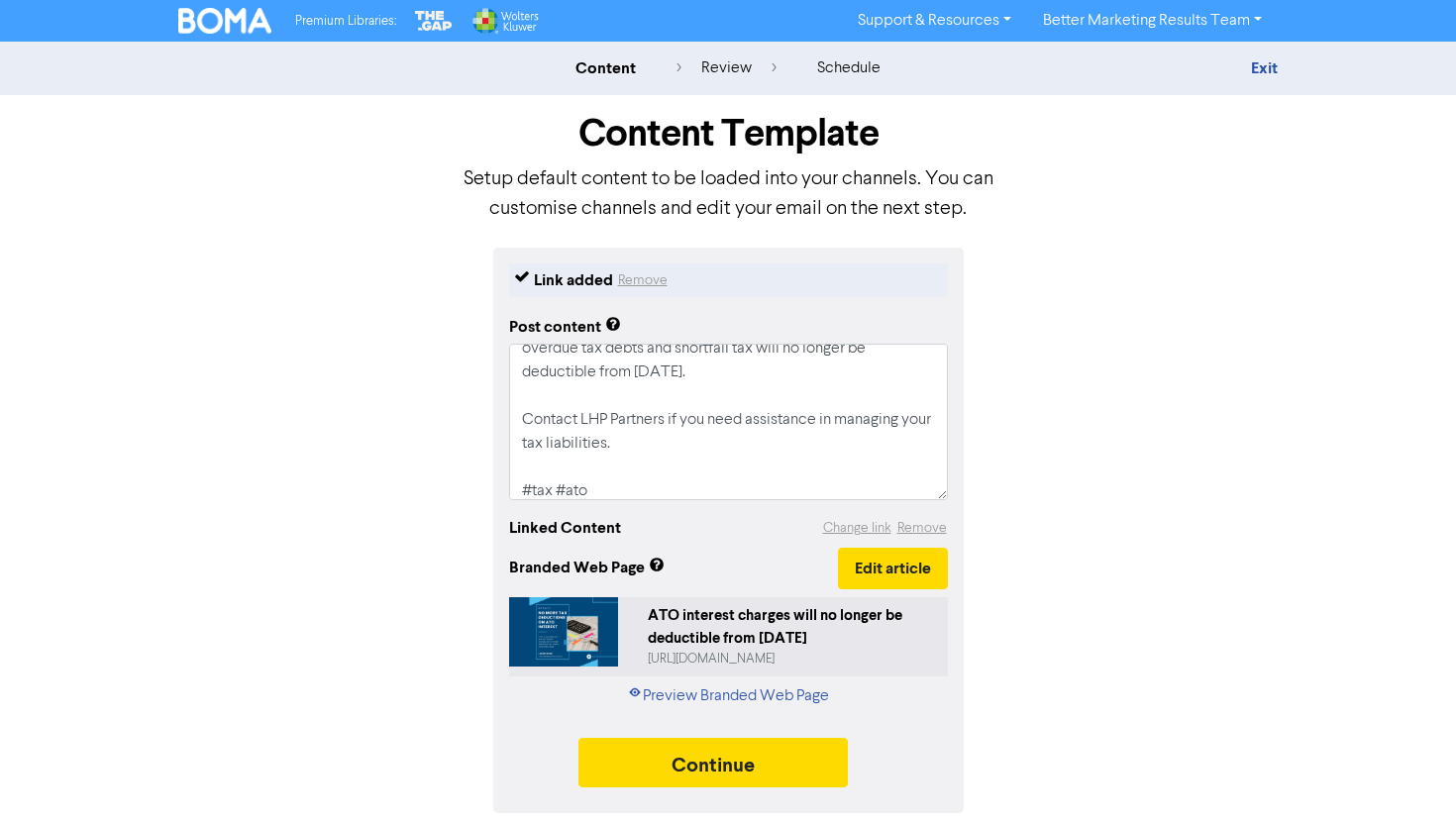 click on "Link added Remove Post content Tax deductions for ATO interest charged in relation to overdue tax debts and shortfall tax will no longer be deductible from [DATE].
Contact LHP Partners if you need assistance in managing your tax liabilities.
#tax #ato Linked Content Change link Remove Branded Web Page Edit article ATO interest charges will no longer be deductible from [DATE] [URL][DOMAIN_NAME] Preview Branded Web Page Continue" at bounding box center (728, 530) 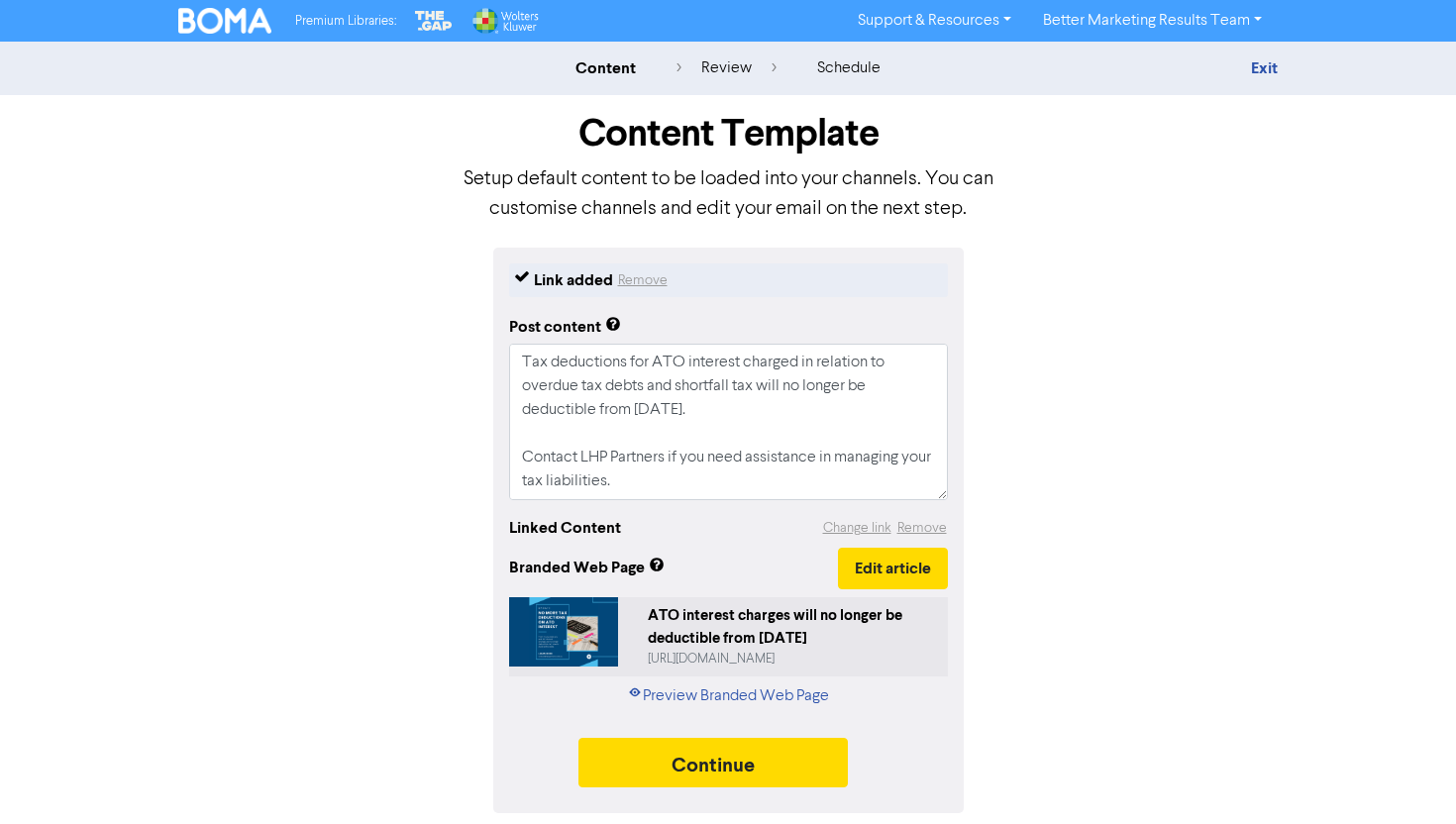 scroll, scrollTop: 48, scrollLeft: 0, axis: vertical 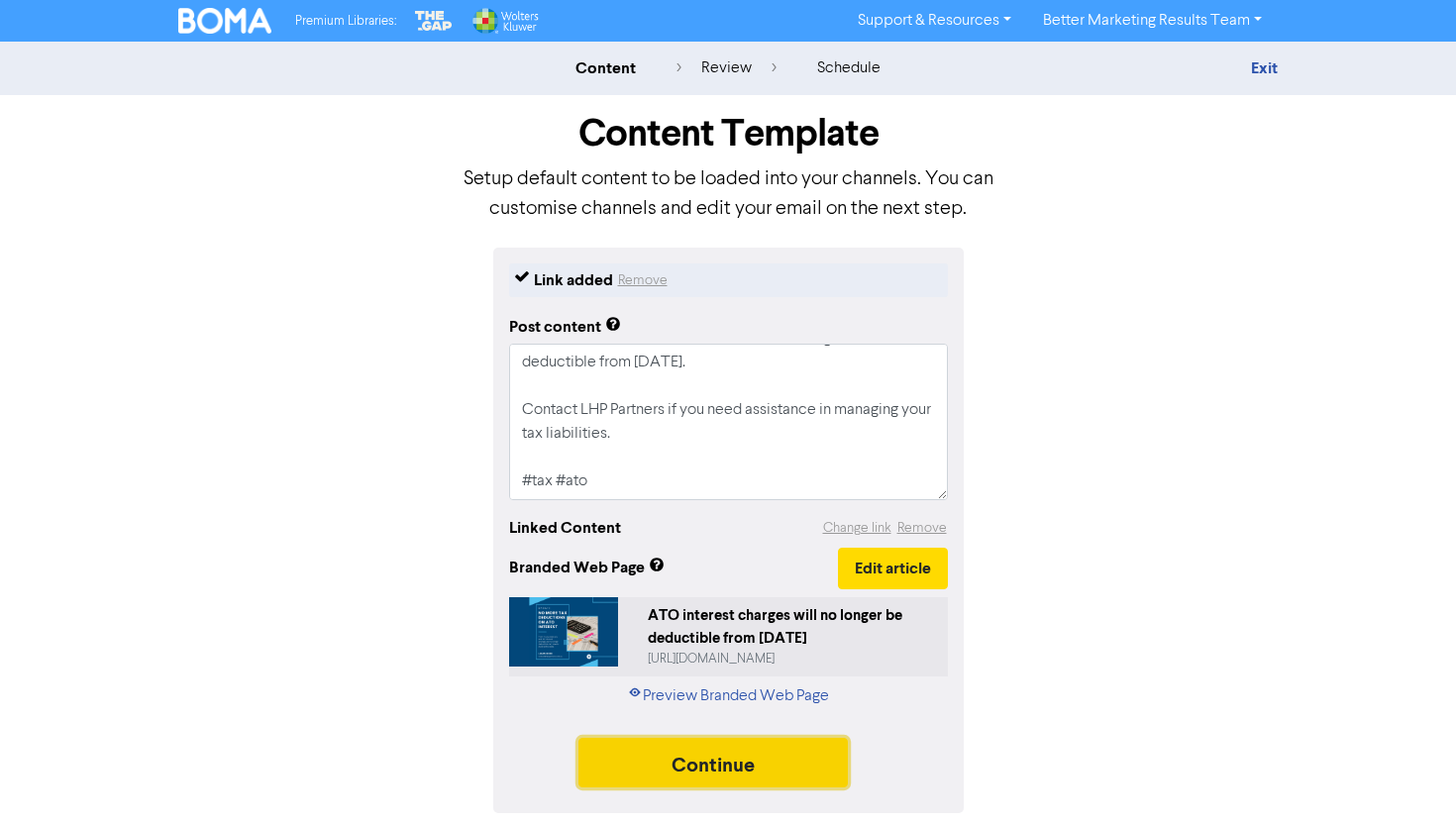 click on "Continue" at bounding box center [713, 763] 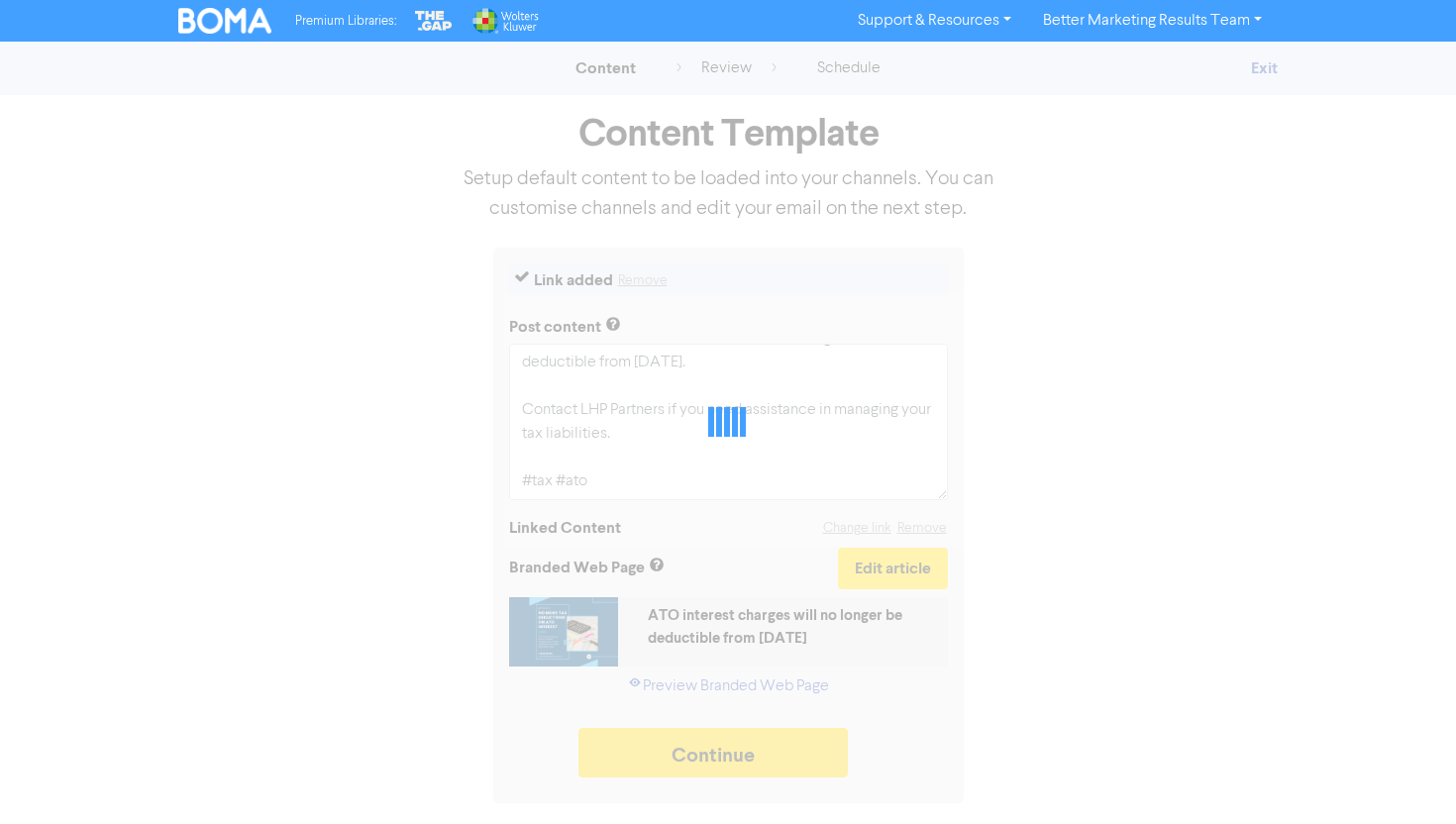 type on "x" 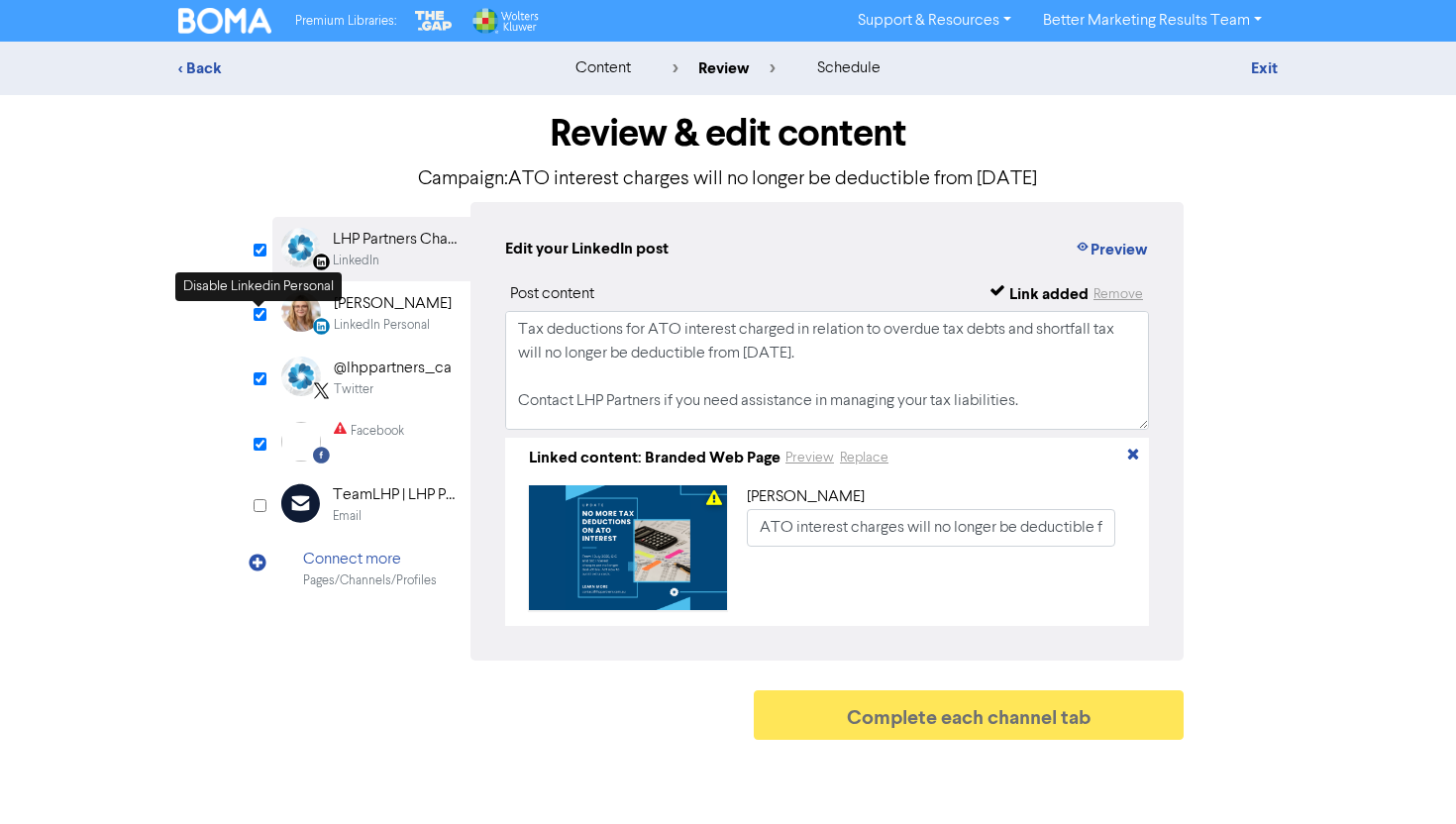 click at bounding box center (260, 314) 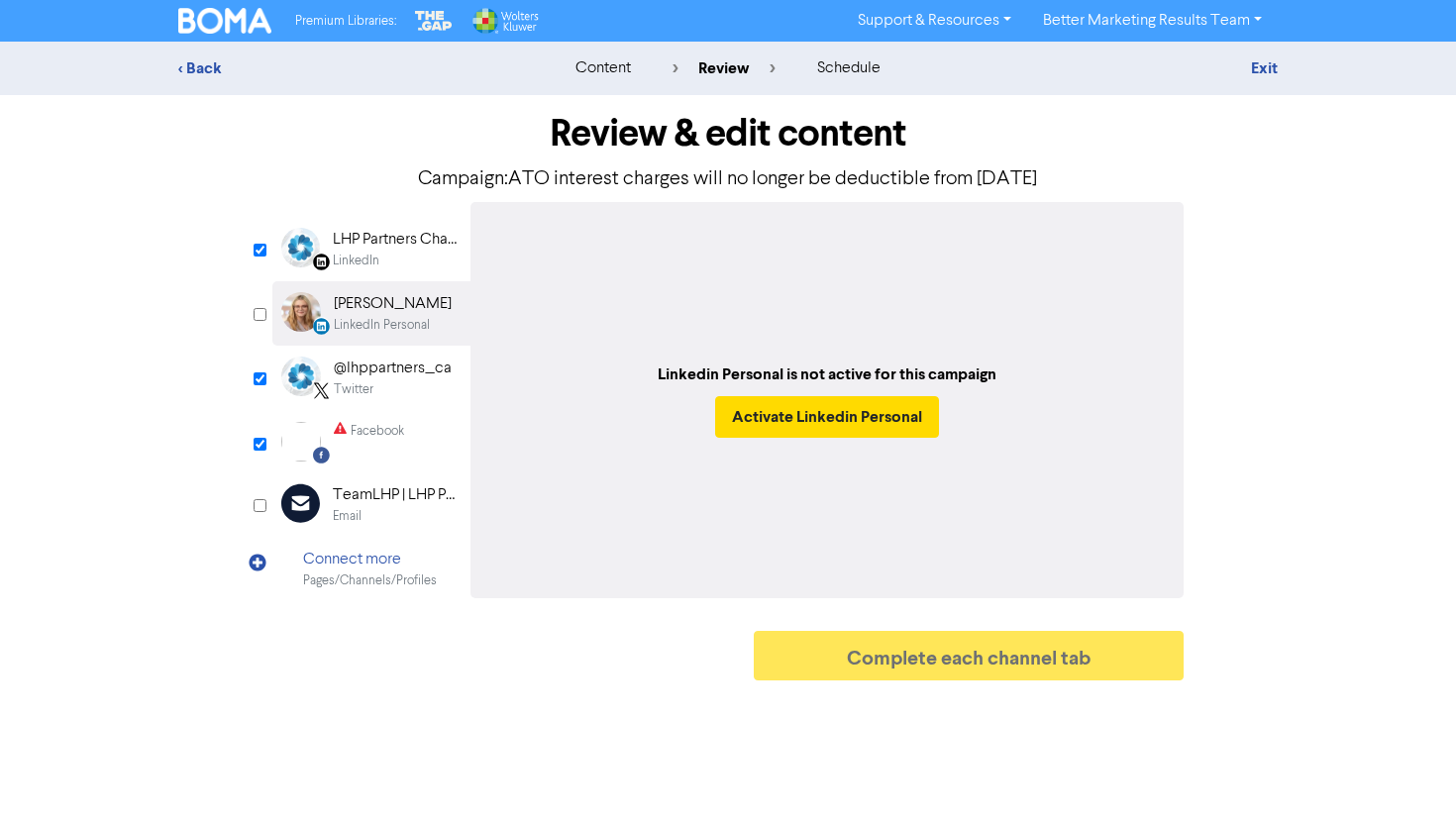 click on "LHP Partners Chartered Accountants" at bounding box center [396, 240] 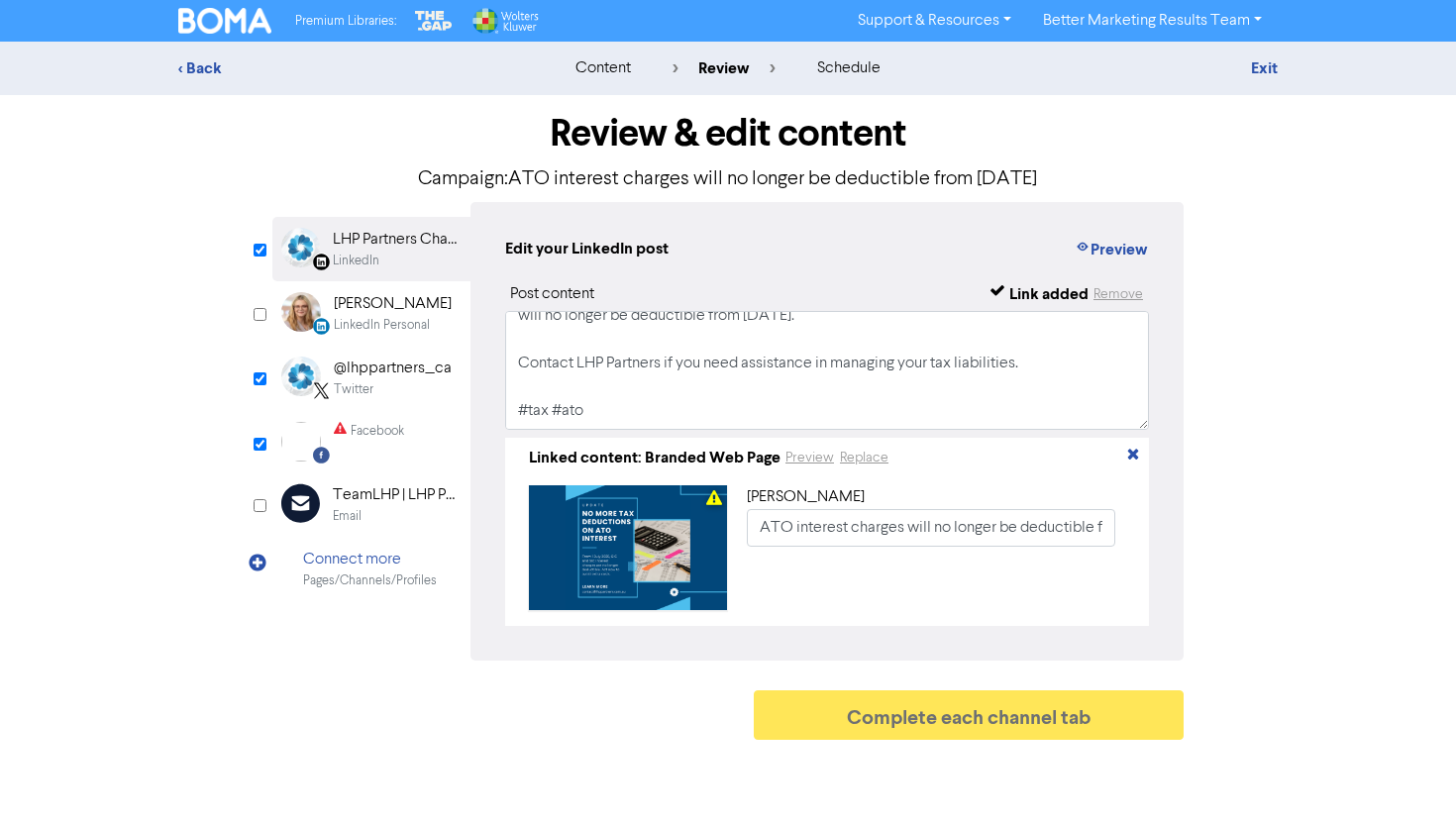 scroll, scrollTop: 0, scrollLeft: 0, axis: both 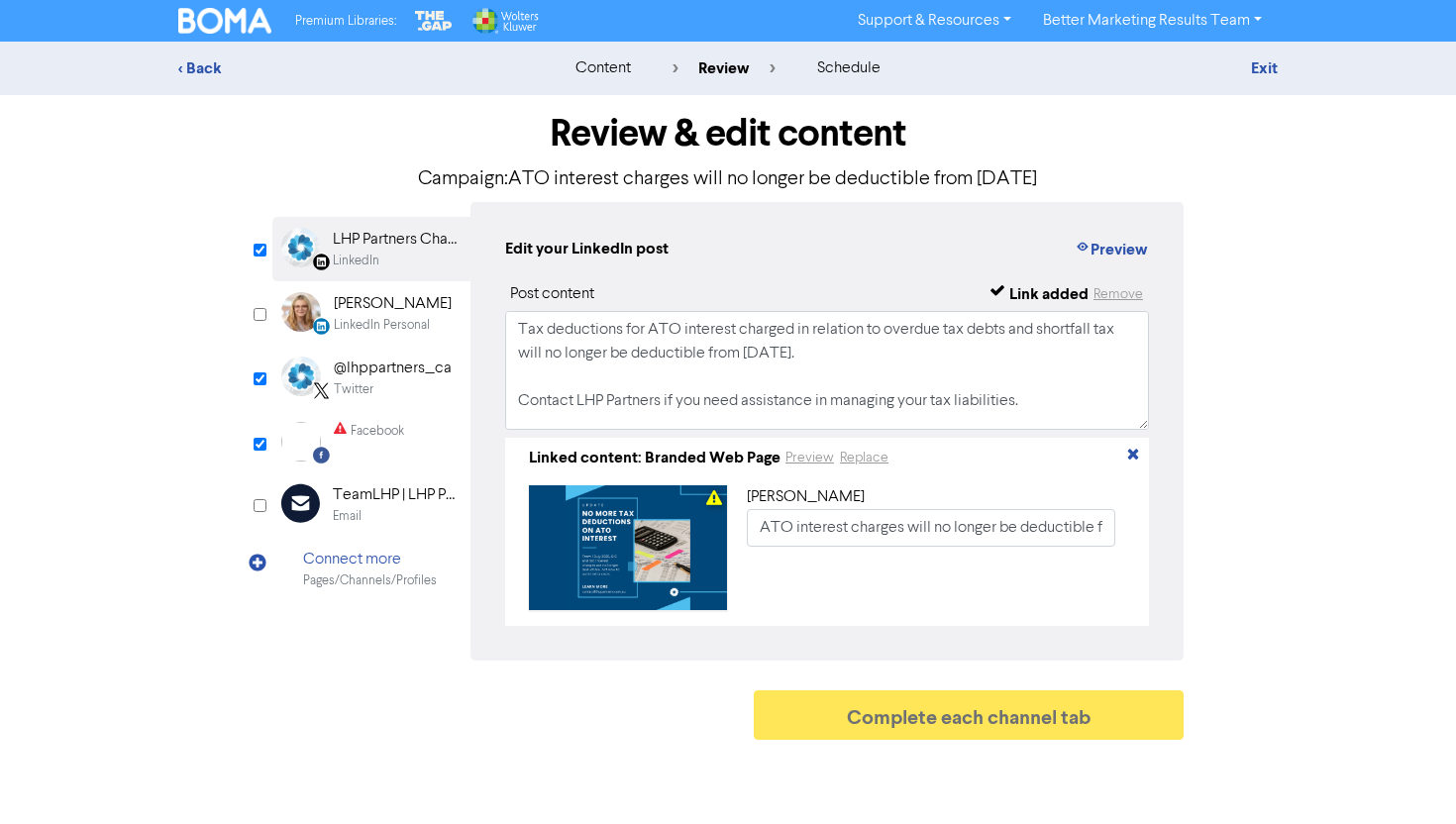 click on "@lhppartners_ca Twitter" at bounding box center [371, 377] 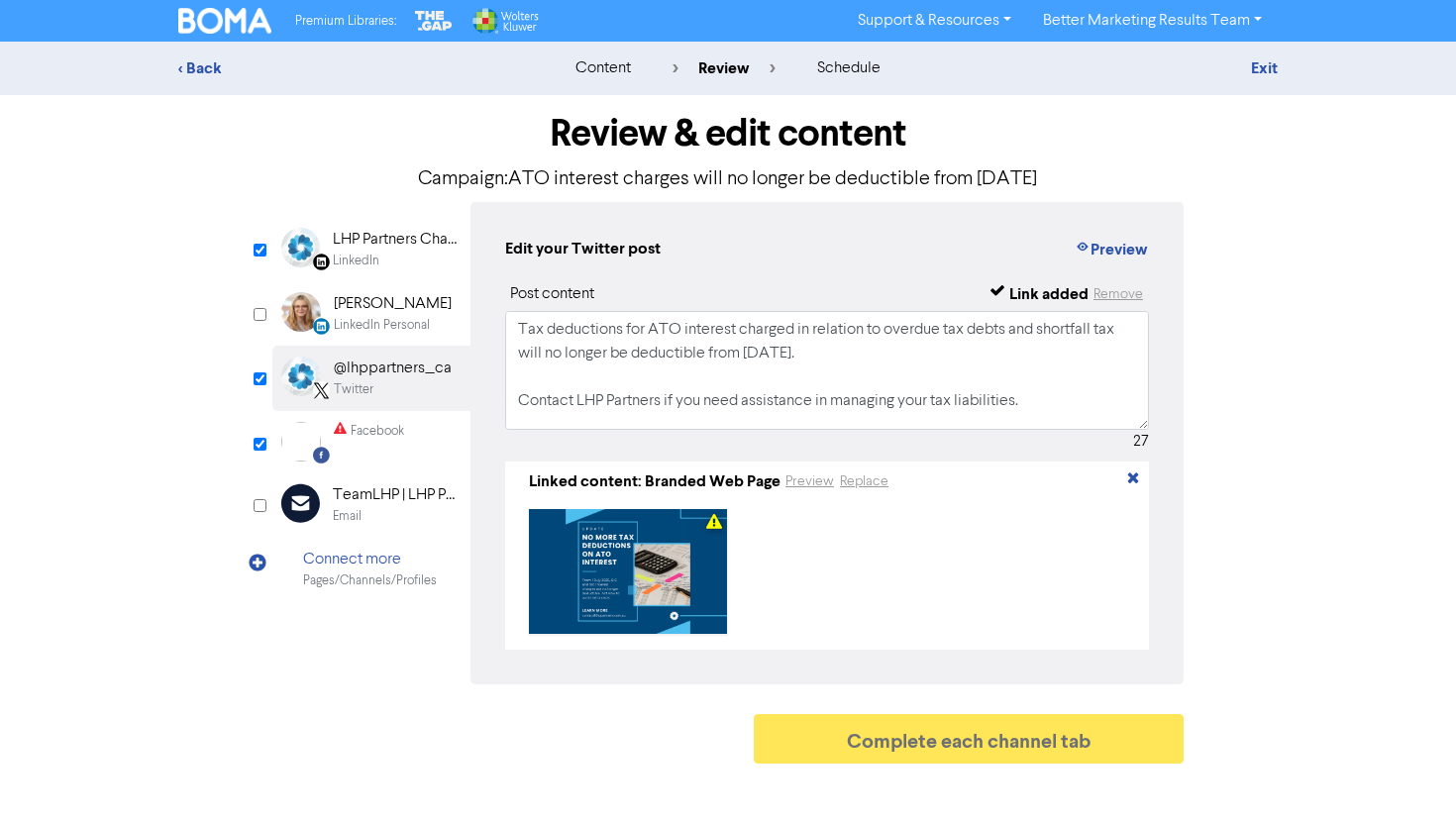 scroll, scrollTop: 85, scrollLeft: 0, axis: vertical 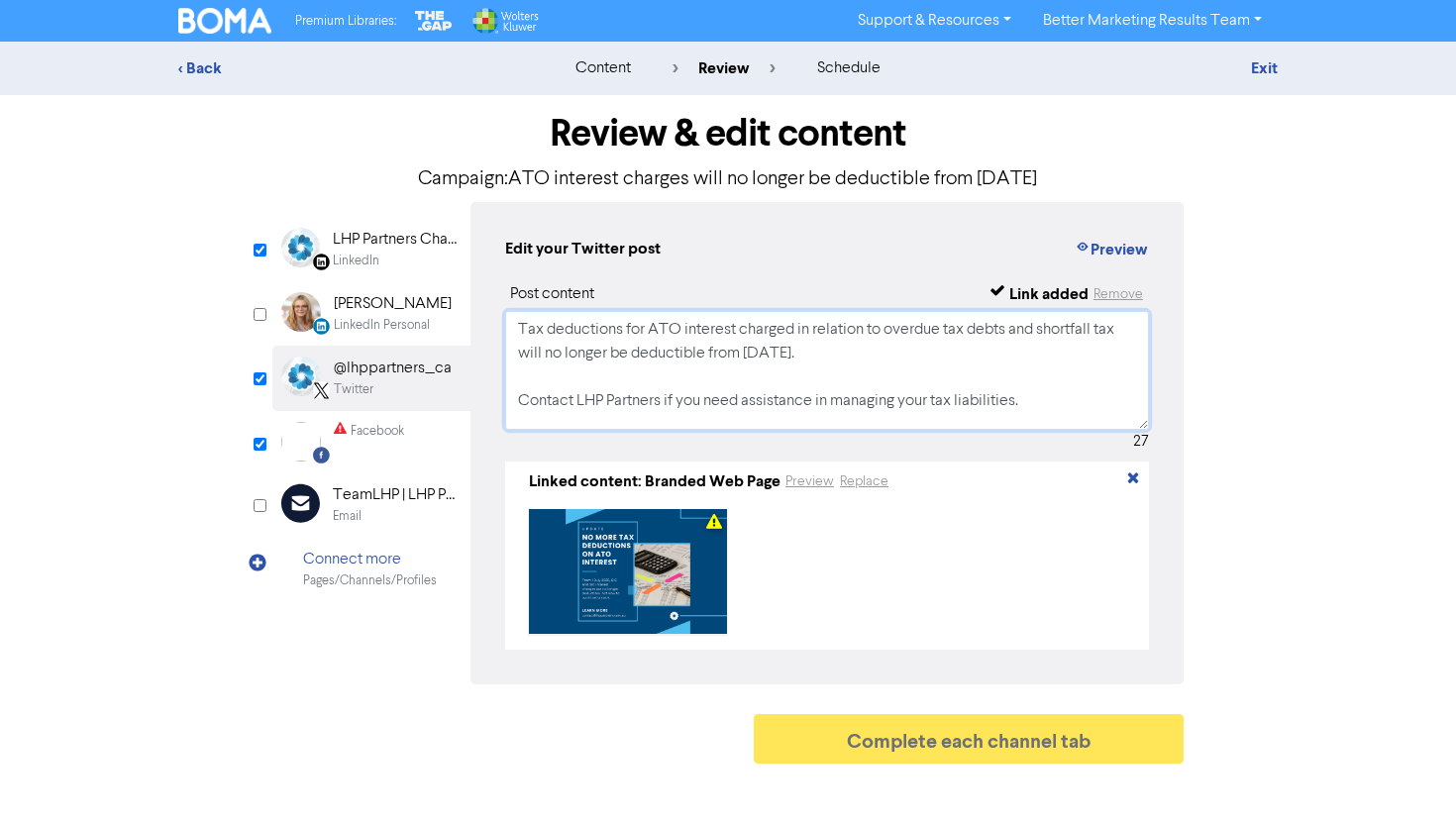drag, startPoint x: 1113, startPoint y: 411, endPoint x: 449, endPoint y: 239, distance: 685.91545 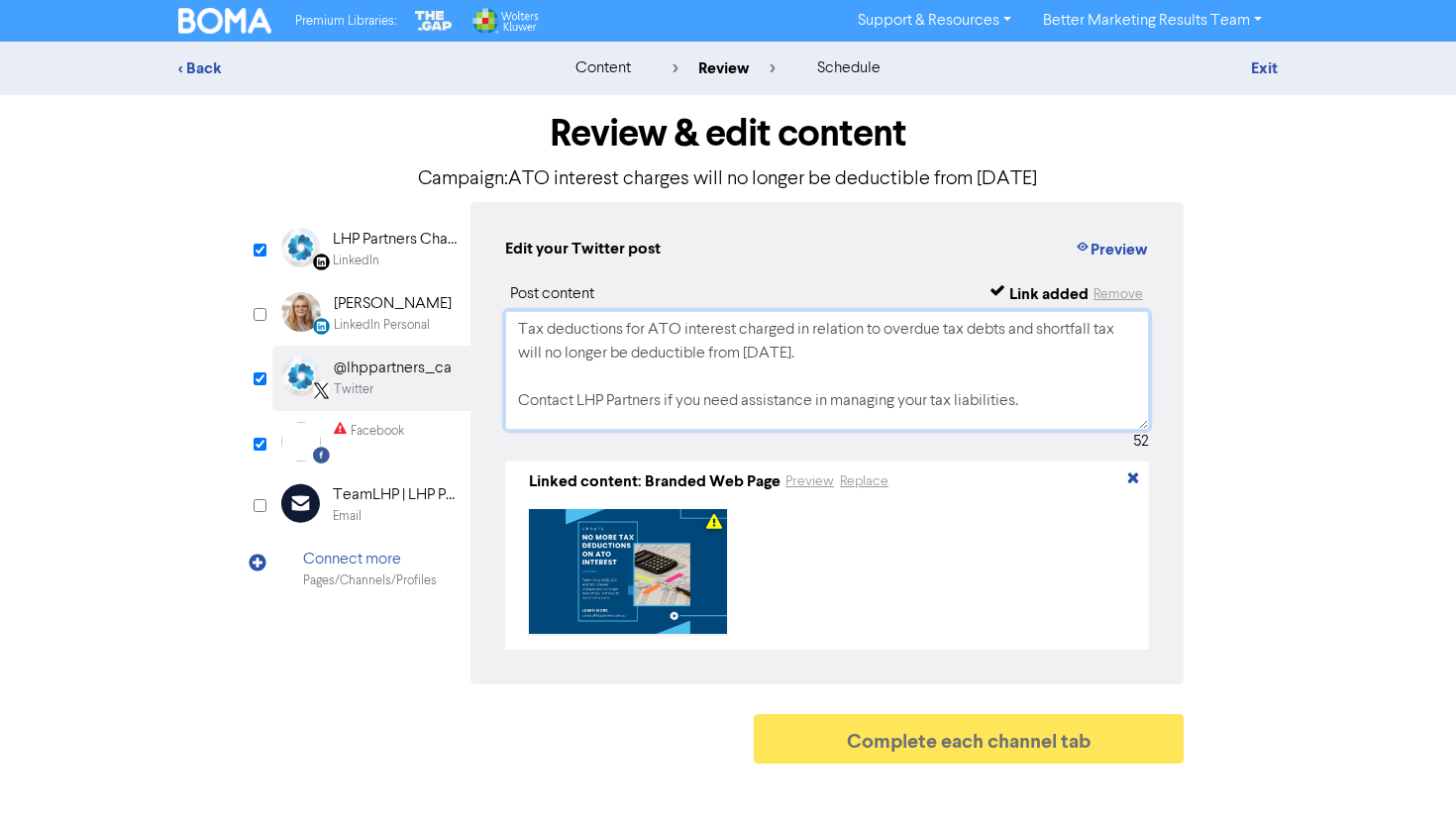 scroll, scrollTop: 28, scrollLeft: 0, axis: vertical 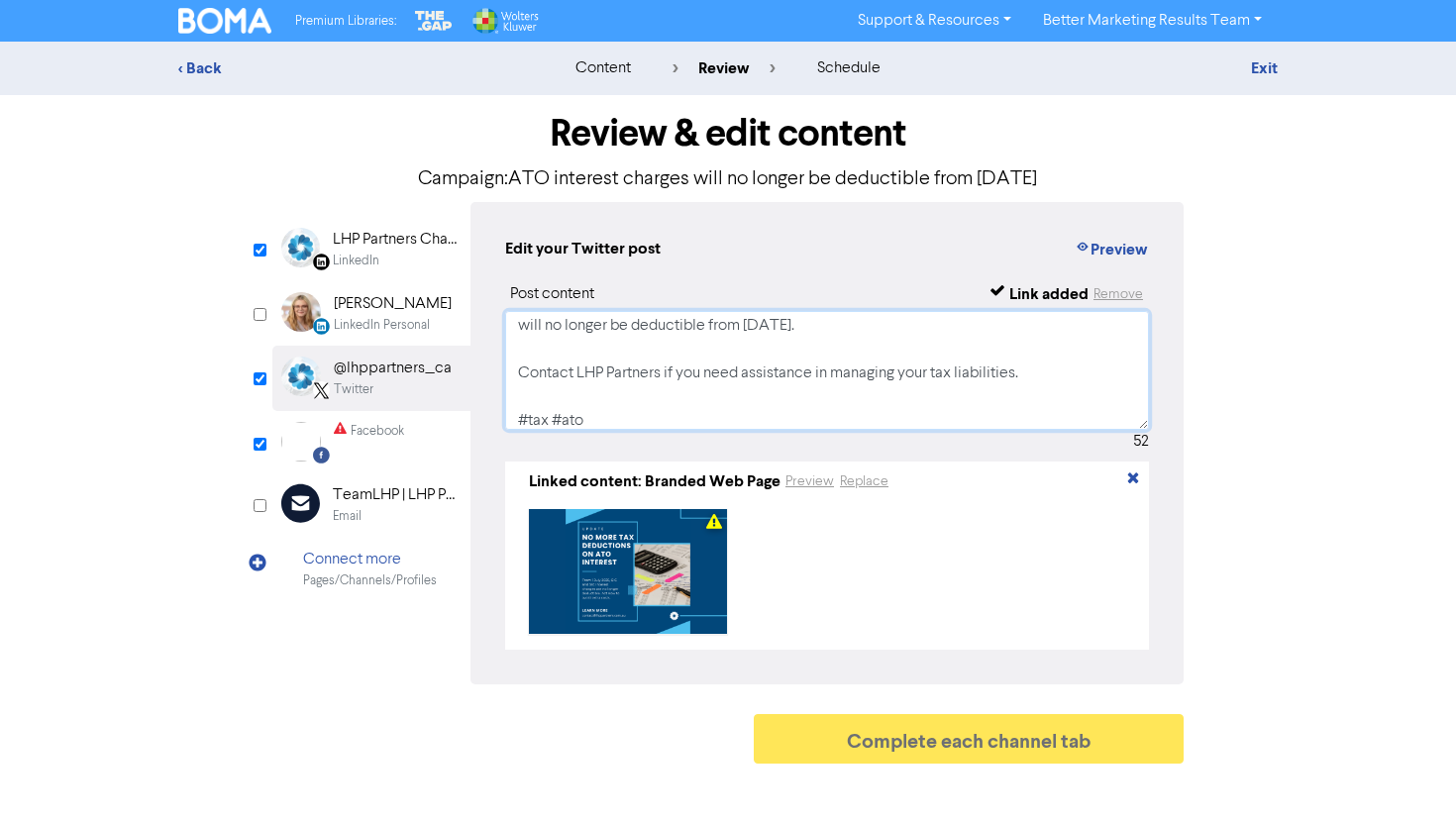 type on "Tax deductions for ATO interest charged in relation to overdue tax debts and shortfall tax will no longer be deductible from [DATE].
Contact LHP Partners if you need assistance in managing your tax liabilities.
#tax #ato" 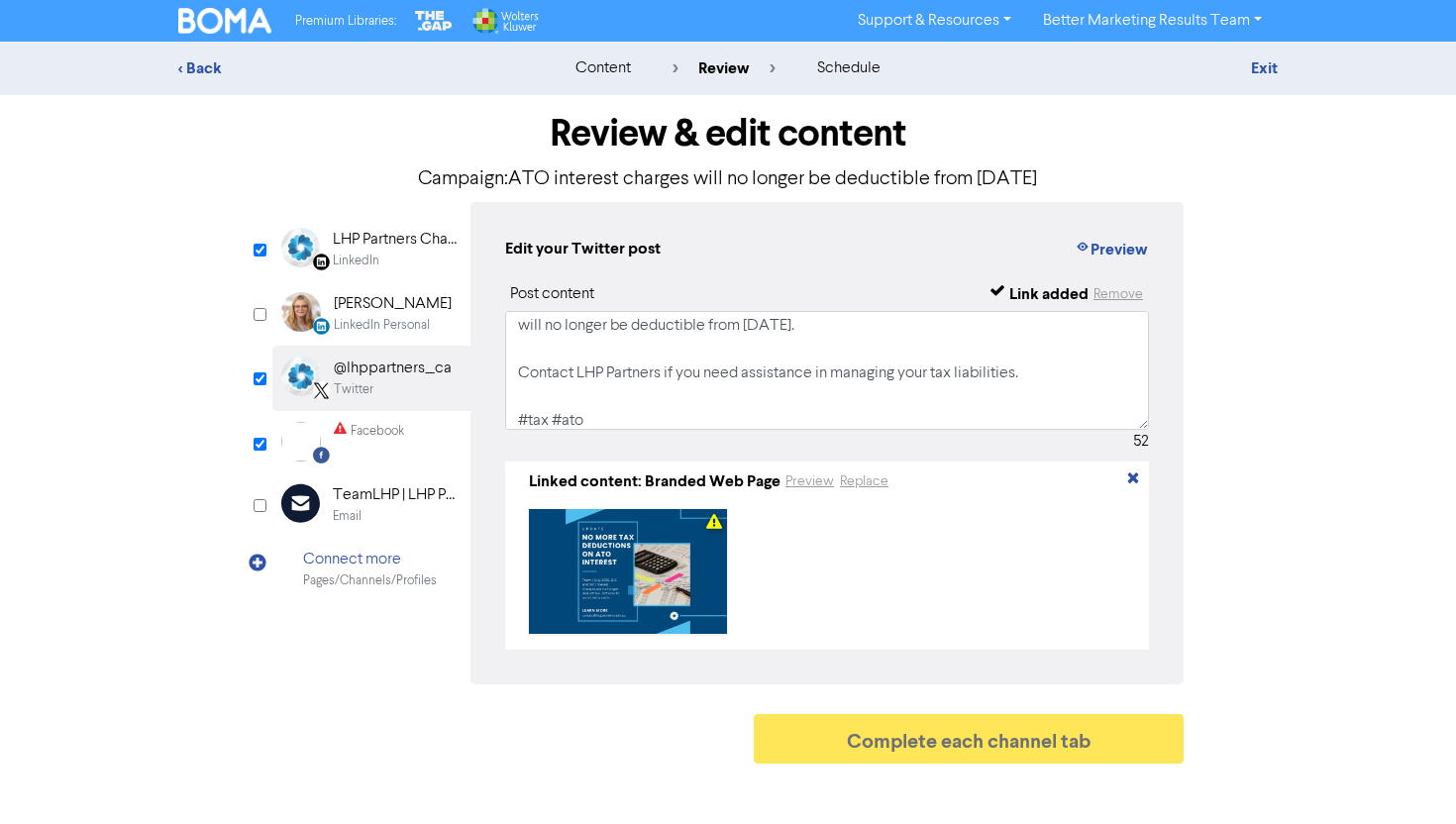 click on "Facebook" at bounding box center [368, 442] 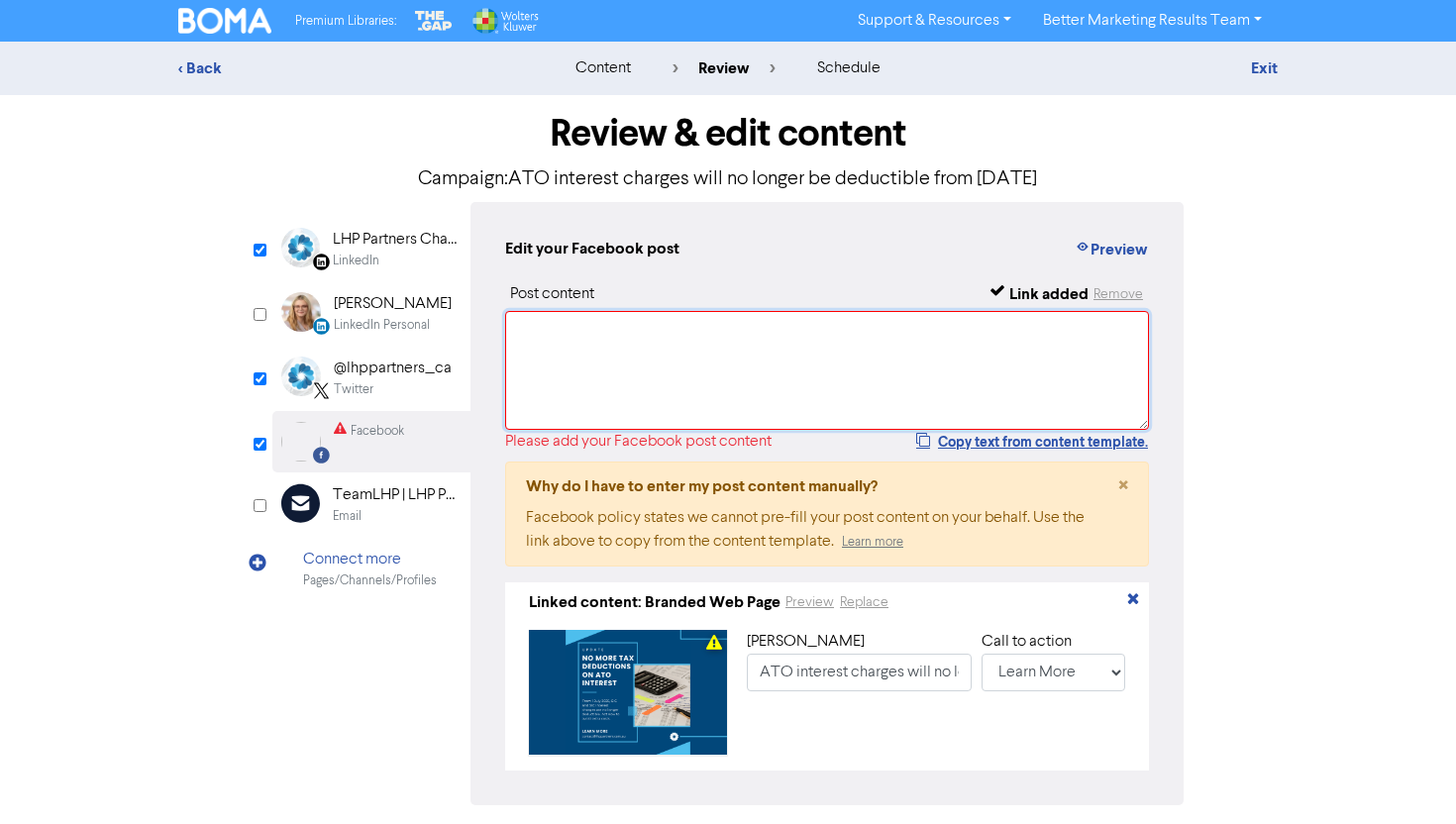 click at bounding box center [827, 370] 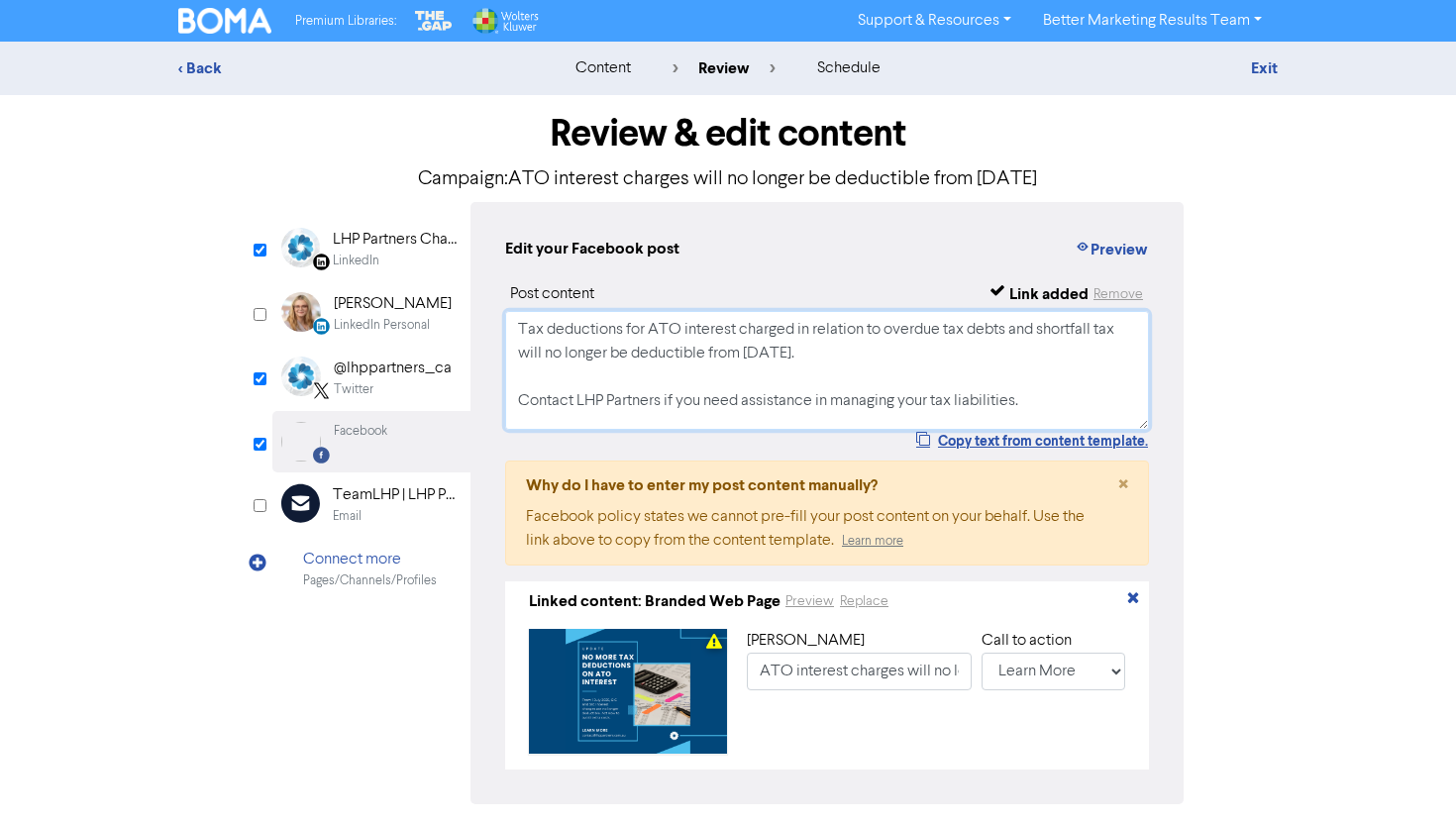 scroll, scrollTop: 28, scrollLeft: 0, axis: vertical 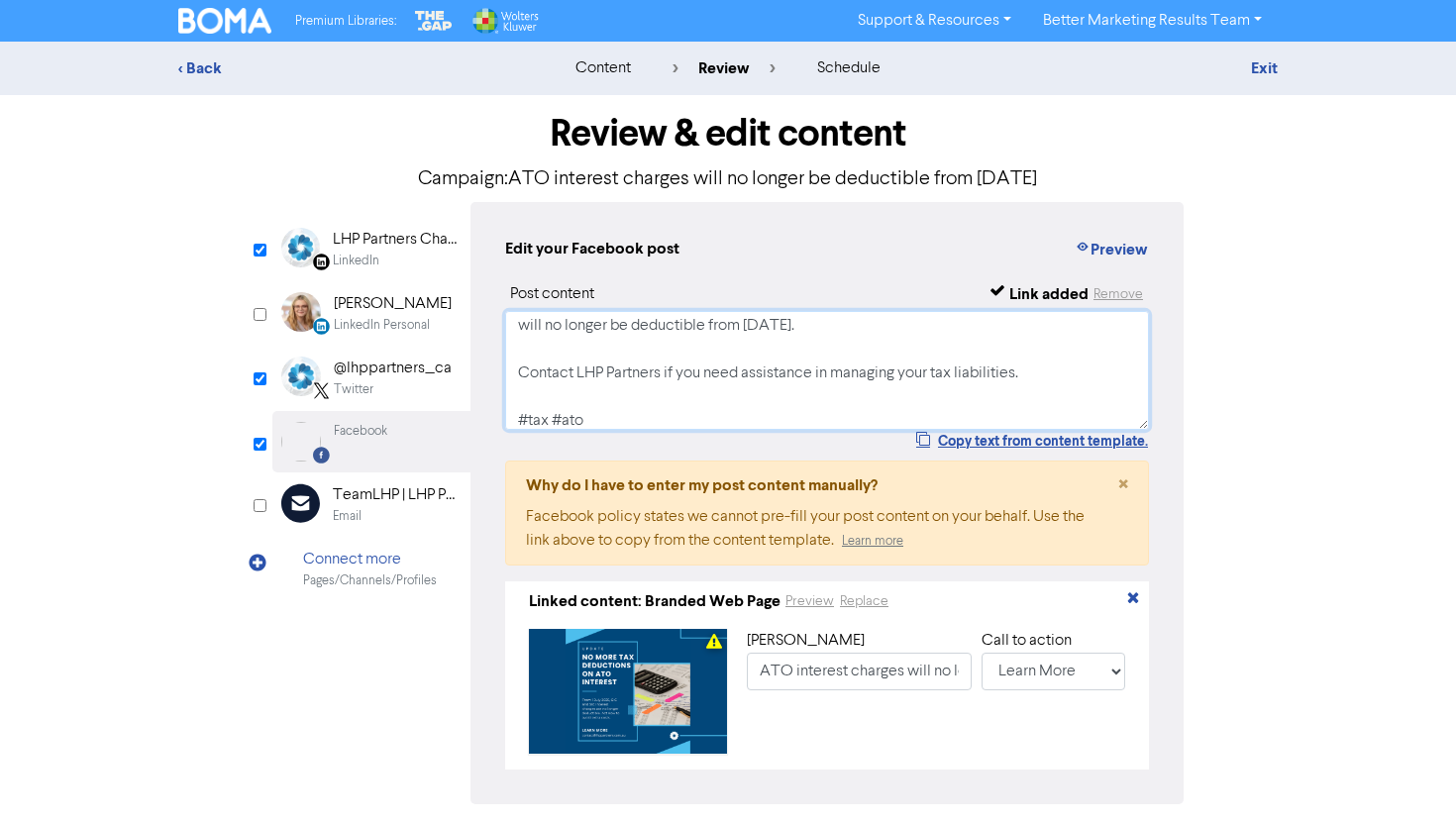 type on "Tax deductions for ATO interest charged in relation to overdue tax debts and shortfall tax will no longer be deductible from [DATE].
Contact LHP Partners if you need assistance in managing your tax liabilities.
#tax #ato" 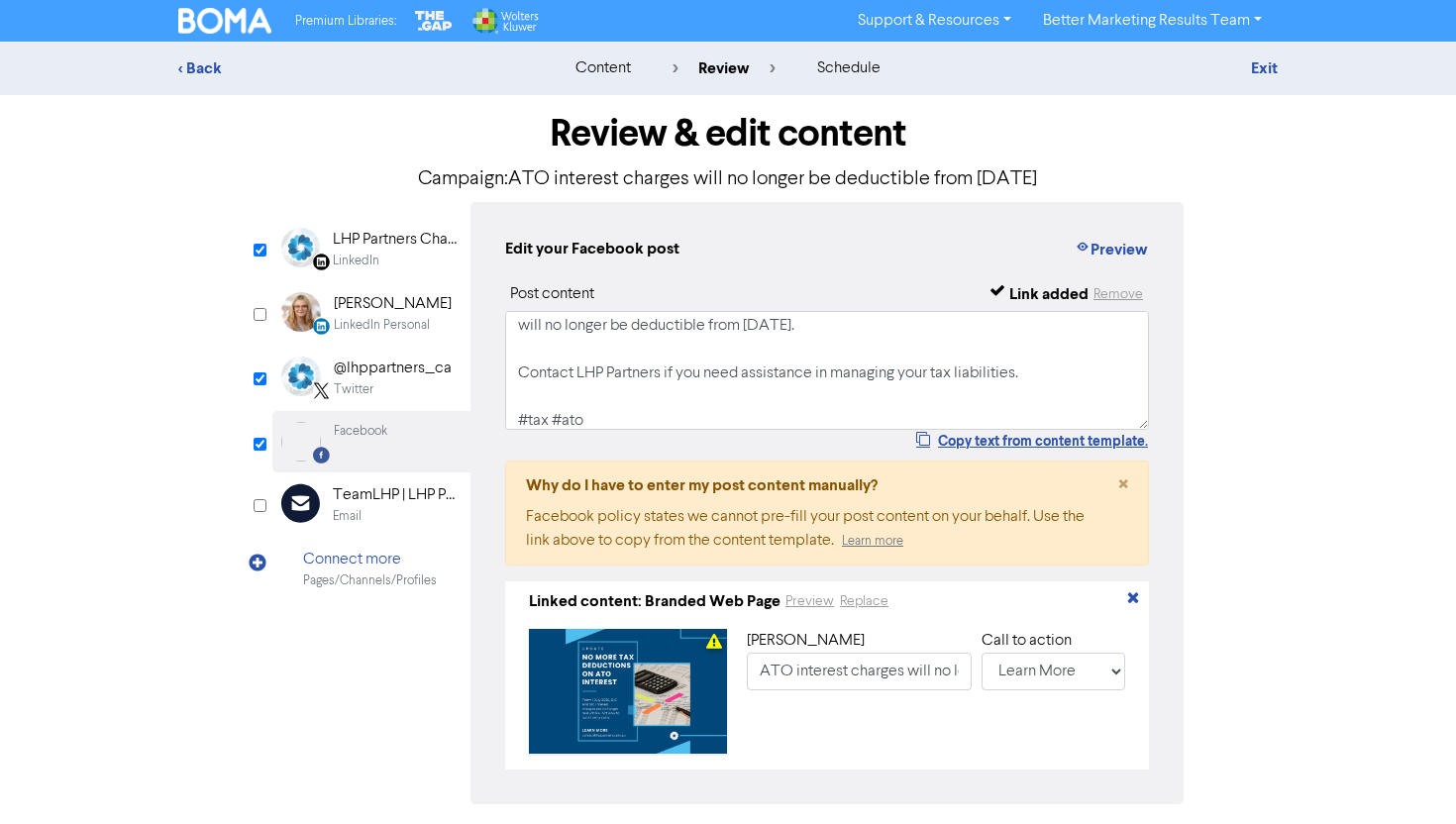 click on "Review & edit content Campaign:  ATO interest charges will no longer be deductible from [DATE]
LinkedIn Page
Created with Sketch.
LHP Partners Chartered Accountants LinkedIn
LinkedIn Personal
Created with Sketch.
[PERSON_NAME] LinkedIn Personal
@lhppartners_ca Twitter
Facebook
Created with Sketch.
Facebook
Email
Created with Sketch.
TeamLHP | LHP Partners Chartered Accountants Email Connect more Pages/Channels/Profiles Edit your LinkedIn post Preview Post content Link added Remove Linked content: Branded Web Page Preview" at bounding box center (728, 494) 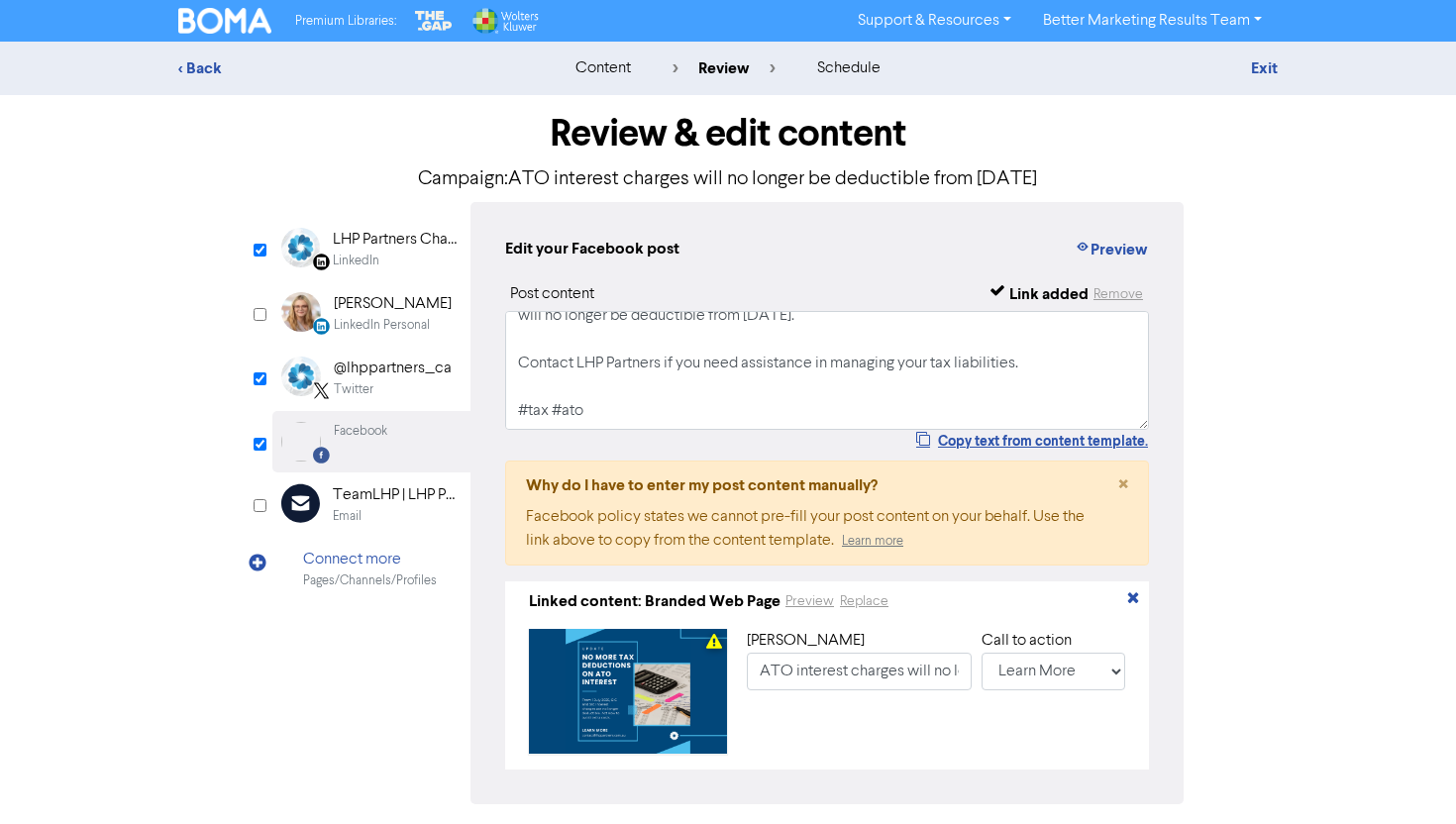 scroll, scrollTop: 0, scrollLeft: 0, axis: both 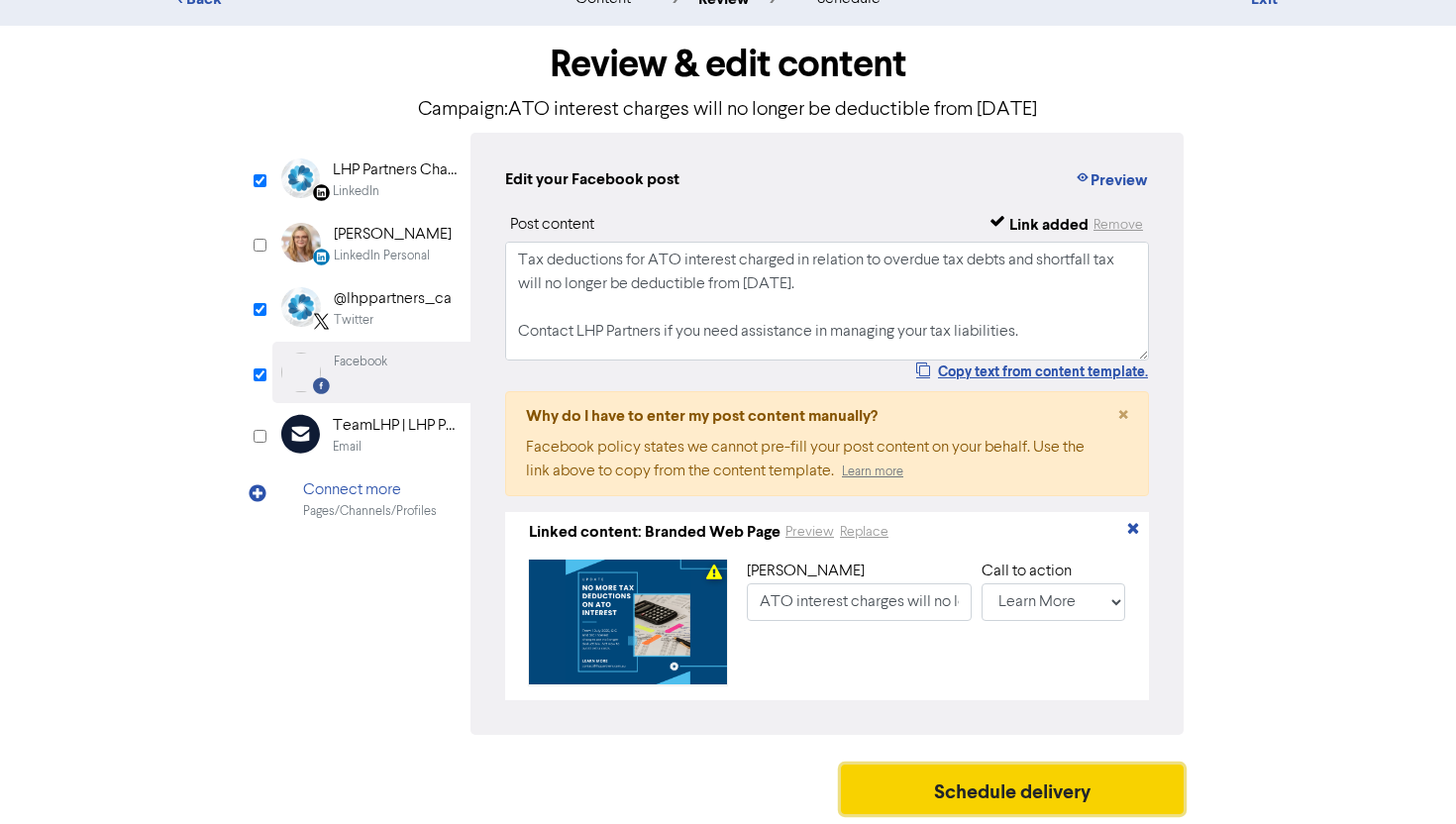 click on "Schedule delivery" at bounding box center (1012, 789) 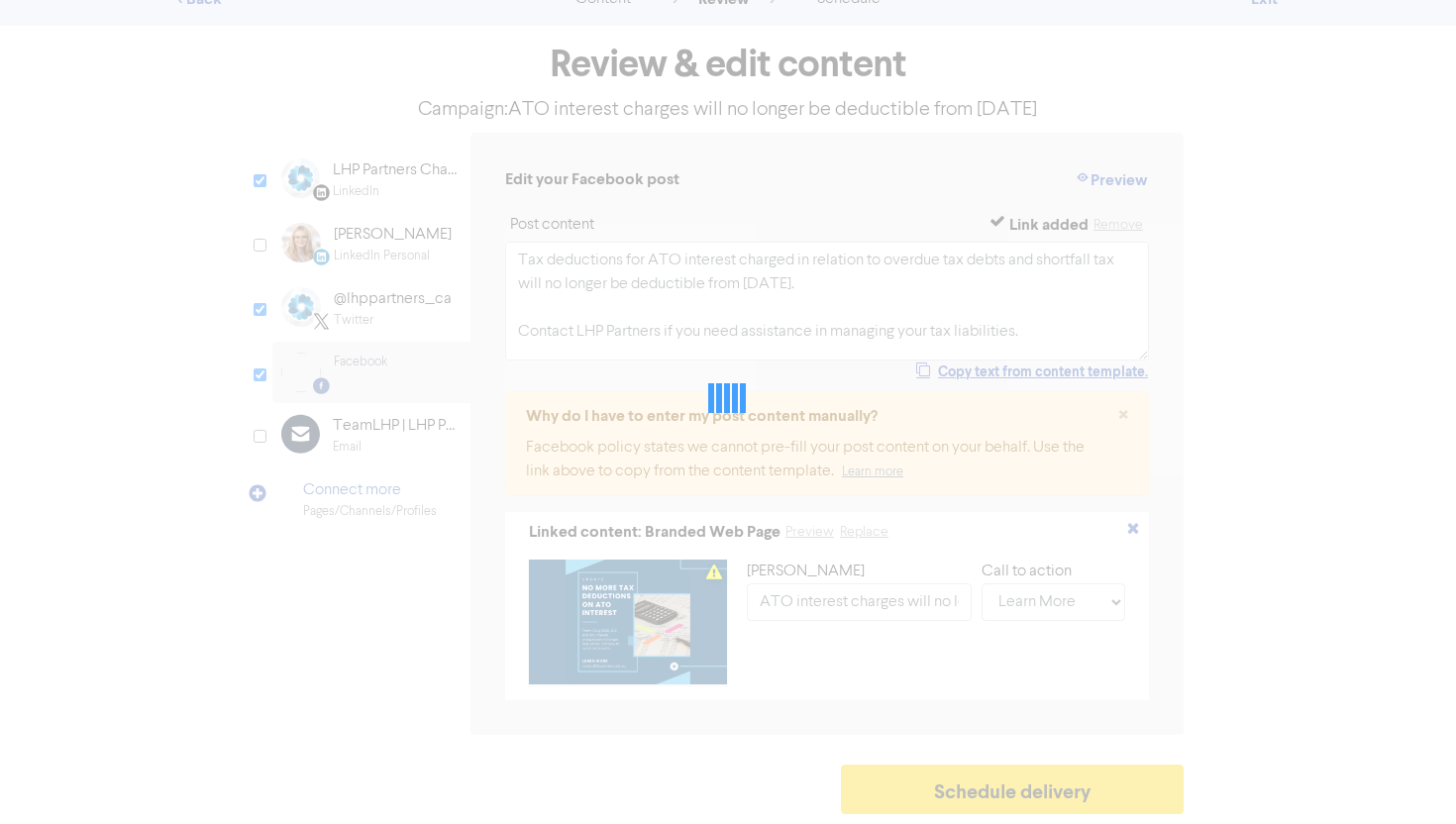 scroll, scrollTop: 0, scrollLeft: 0, axis: both 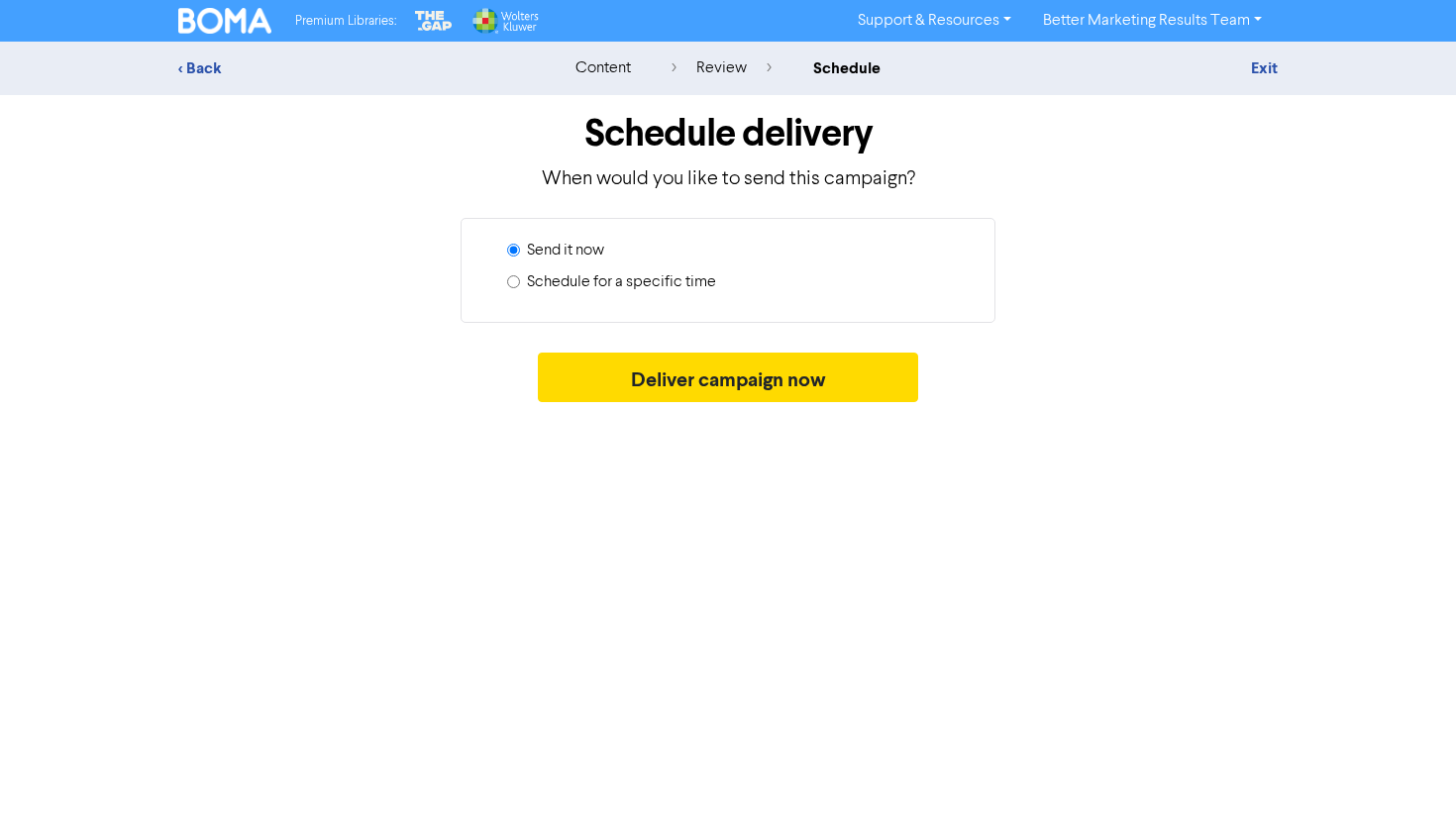 click on "Schedule for a specific time" at bounding box center (621, 282) 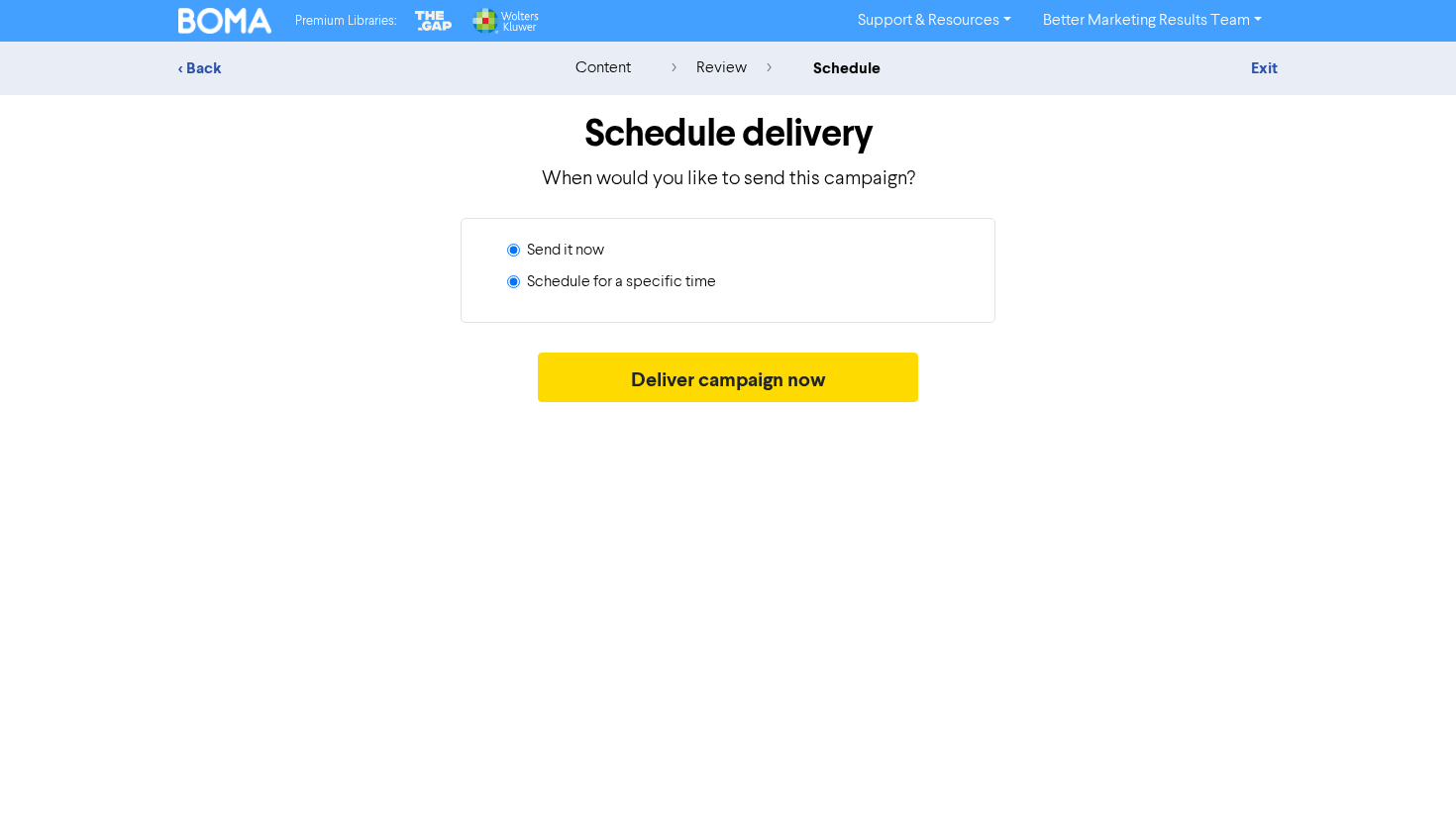 radio on "true" 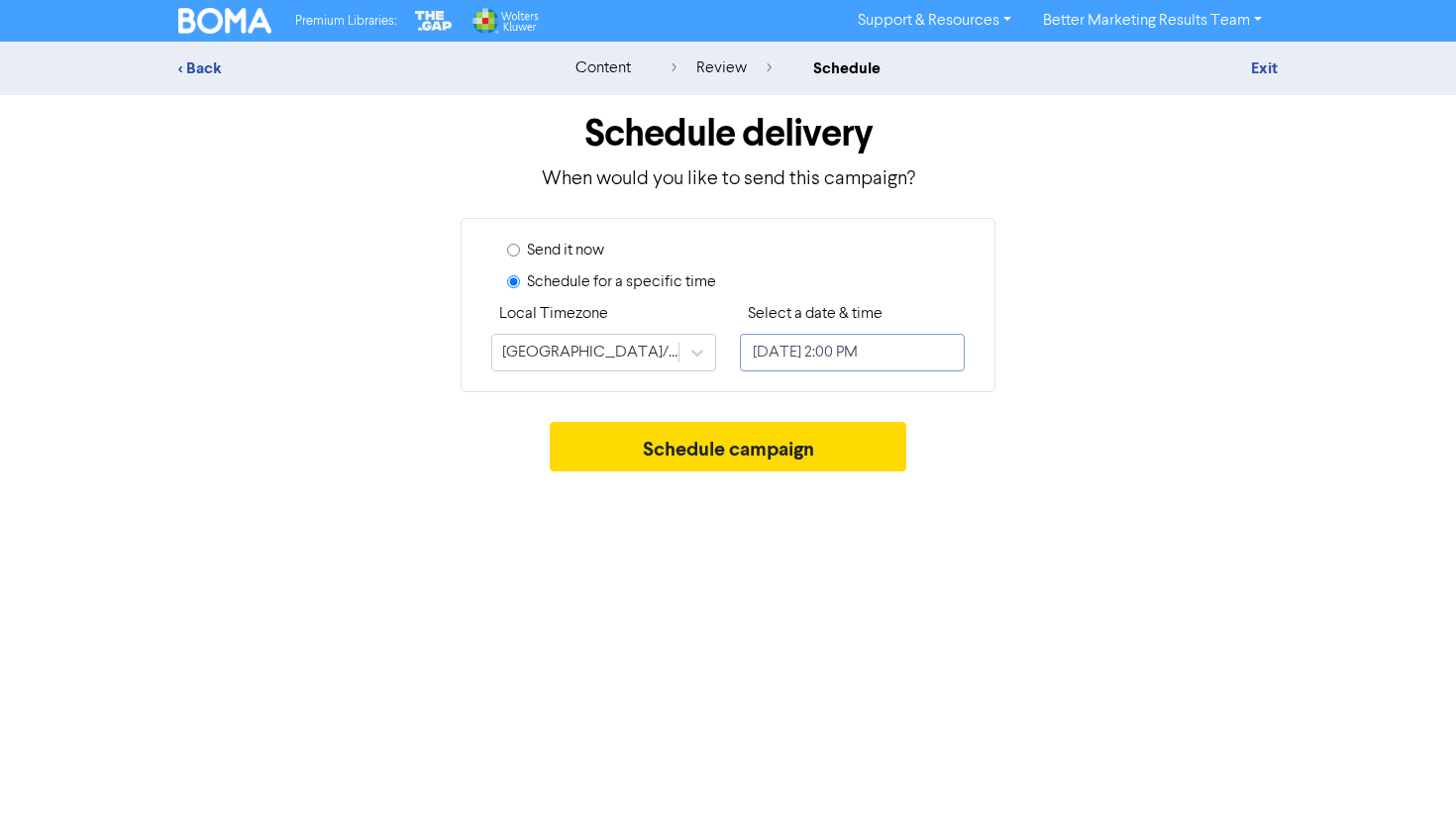 click on "[DATE] 2:00 PM" at bounding box center (852, 353) 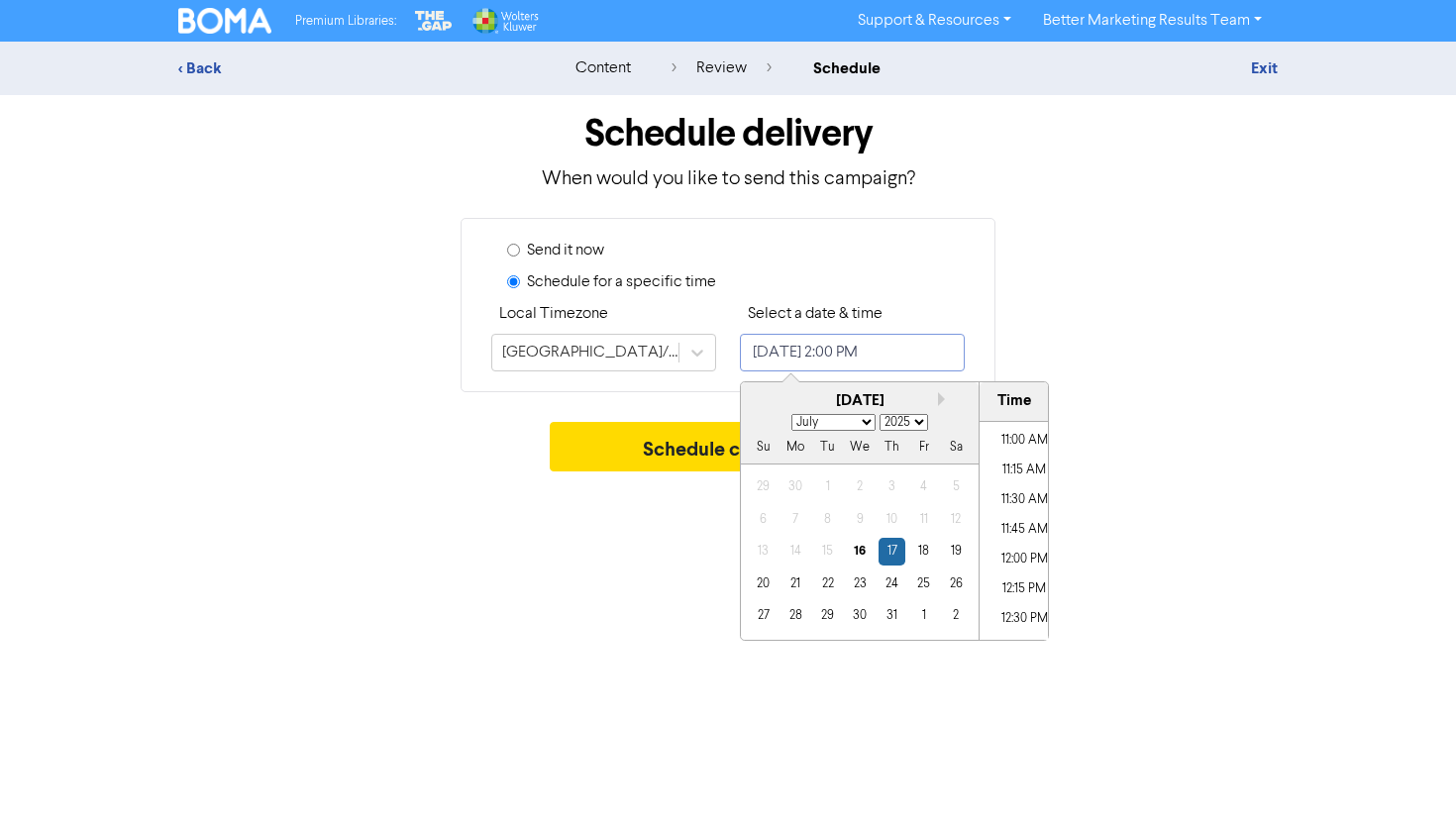 scroll, scrollTop: 1302, scrollLeft: 0, axis: vertical 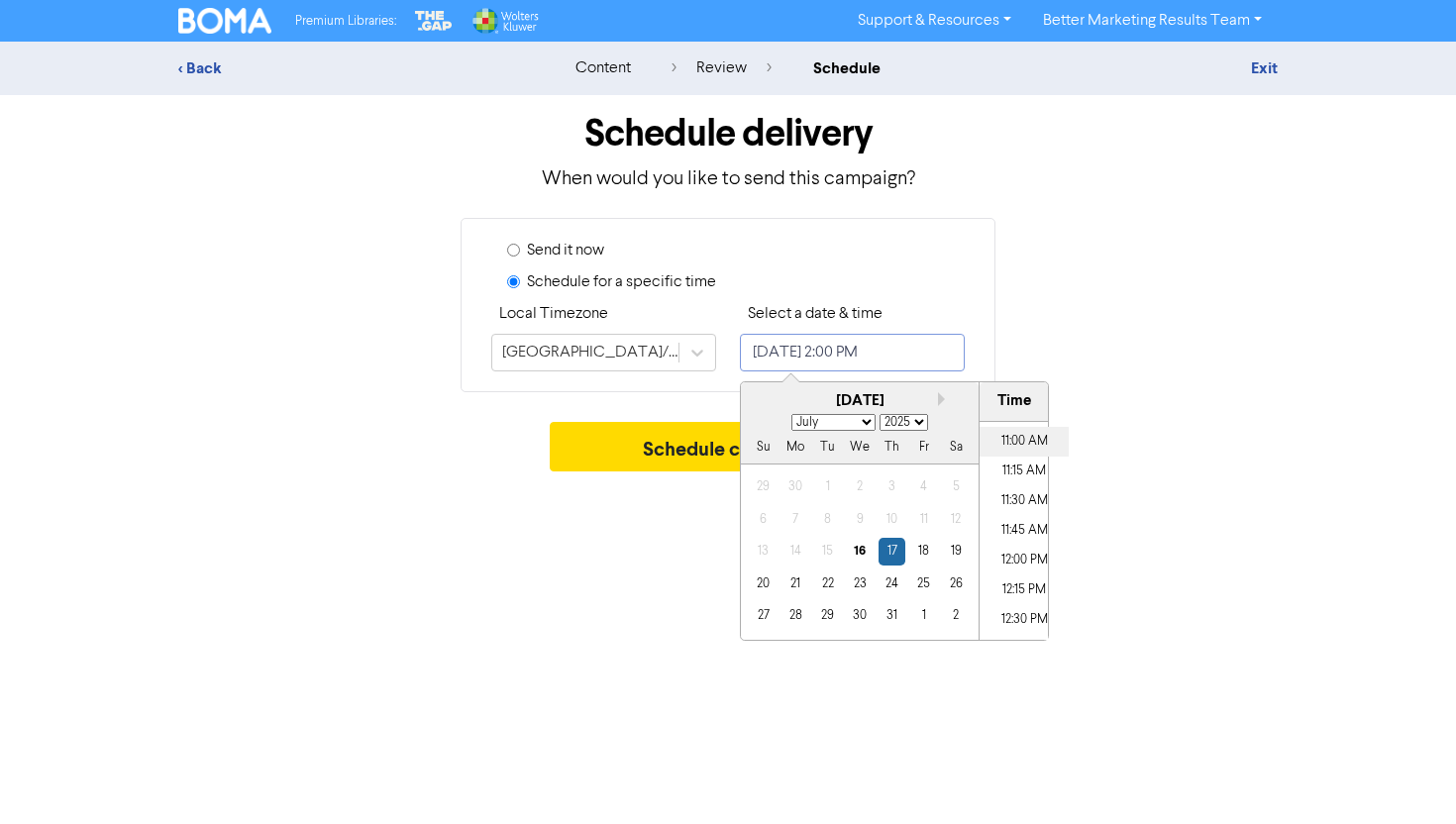 click on "11:00 AM" at bounding box center (1024, 442) 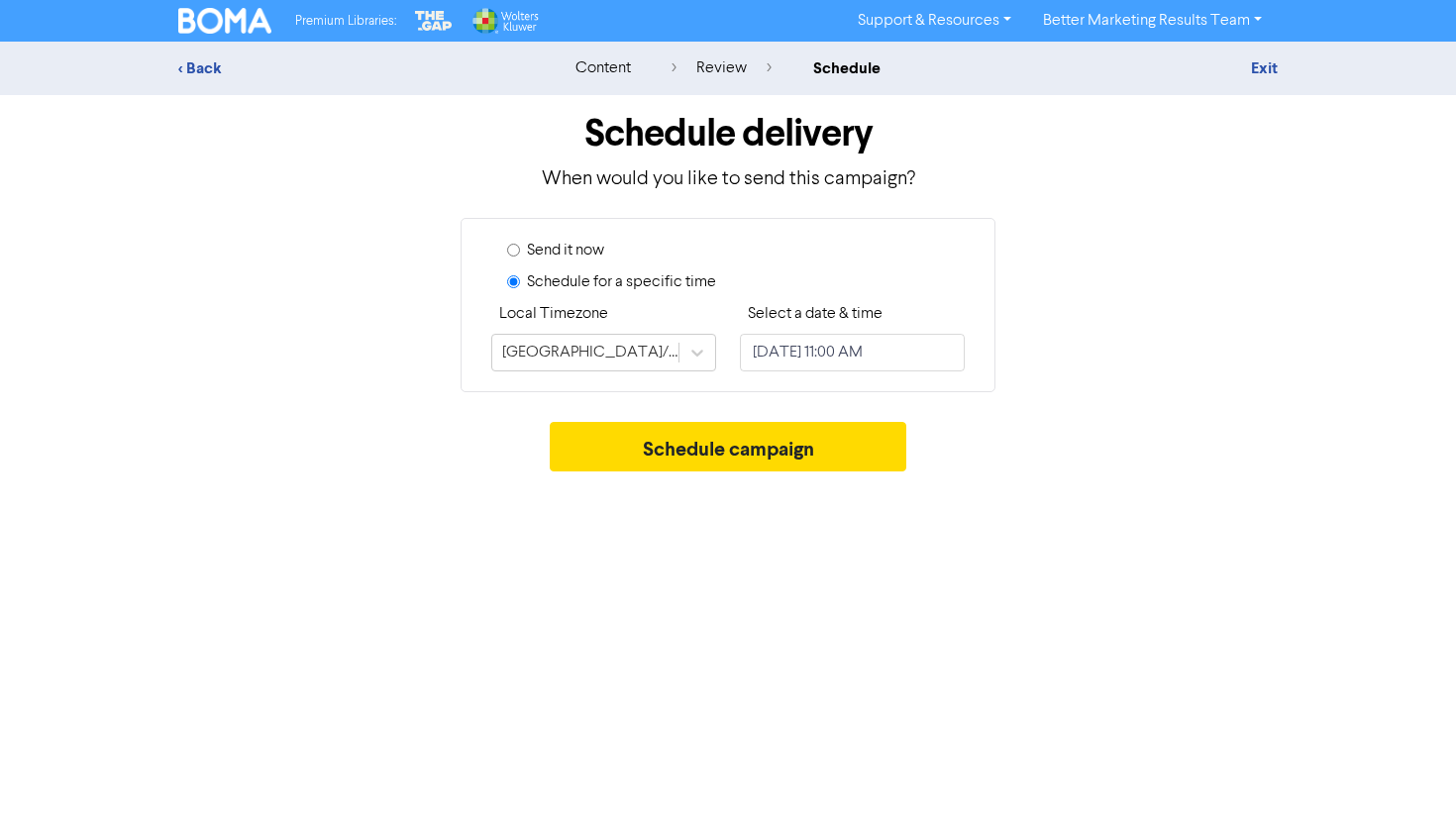 click on "Schedule delivery When would you like to send this campaign?   Send it now   Schedule for a specific time Local Timezone [GEOGRAPHIC_DATA]/[GEOGRAPHIC_DATA] Select a date & time [DATE] 11:00 AM Schedule campaign" at bounding box center [728, 288] 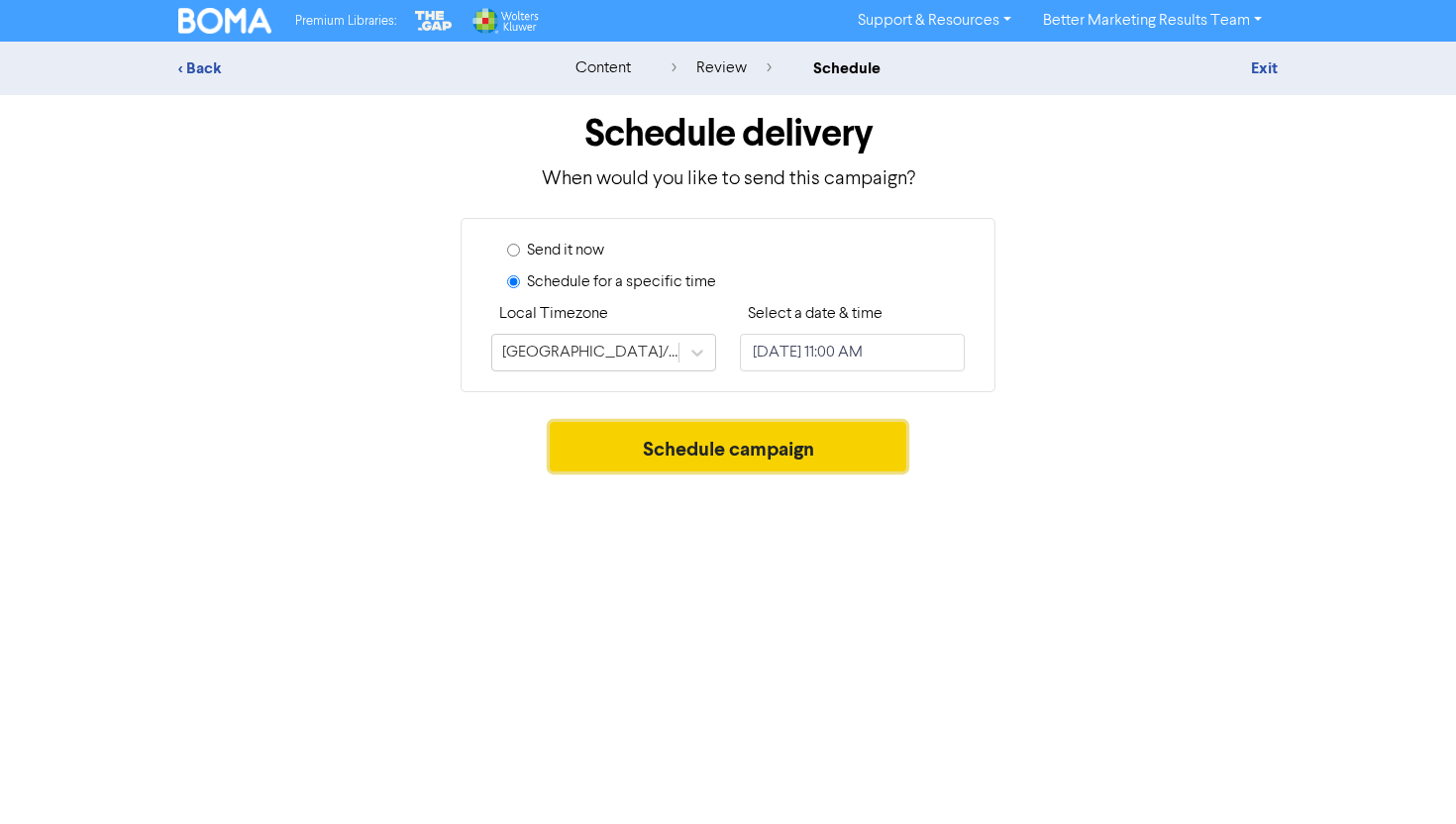 click on "Schedule campaign" at bounding box center (728, 447) 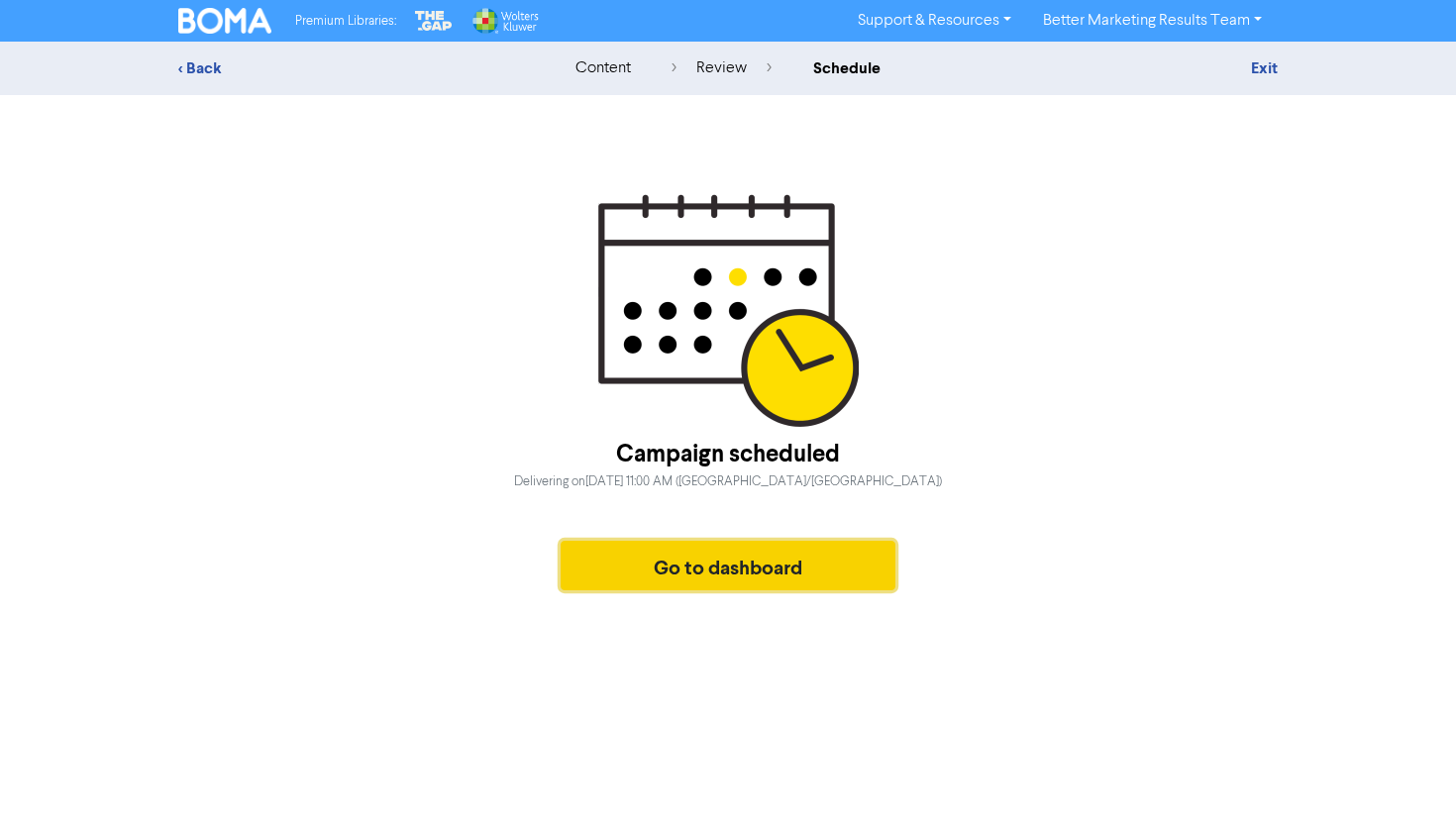 click on "Go to dashboard" at bounding box center [728, 566] 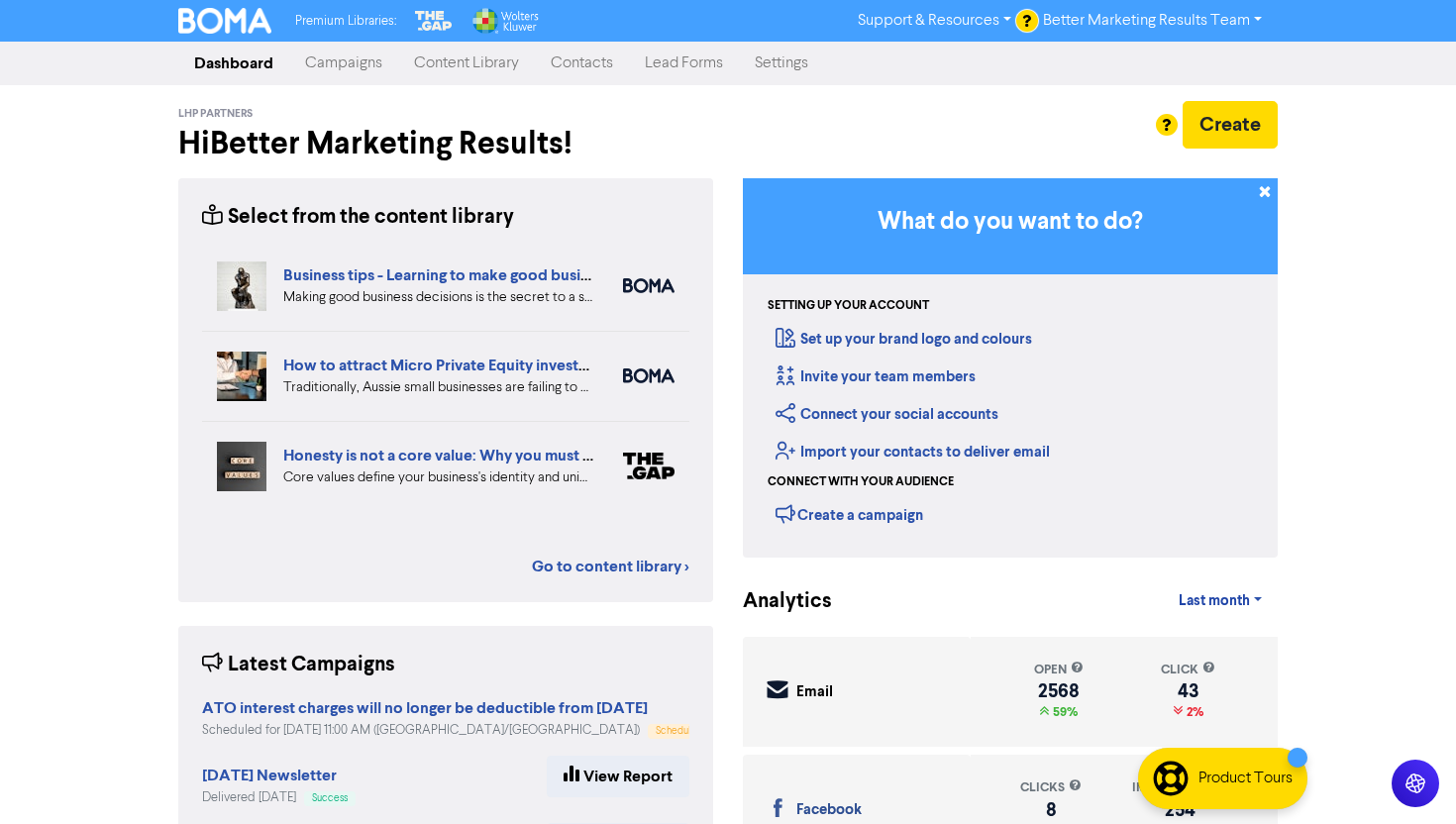 click on "Campaigns" at bounding box center (344, 63) 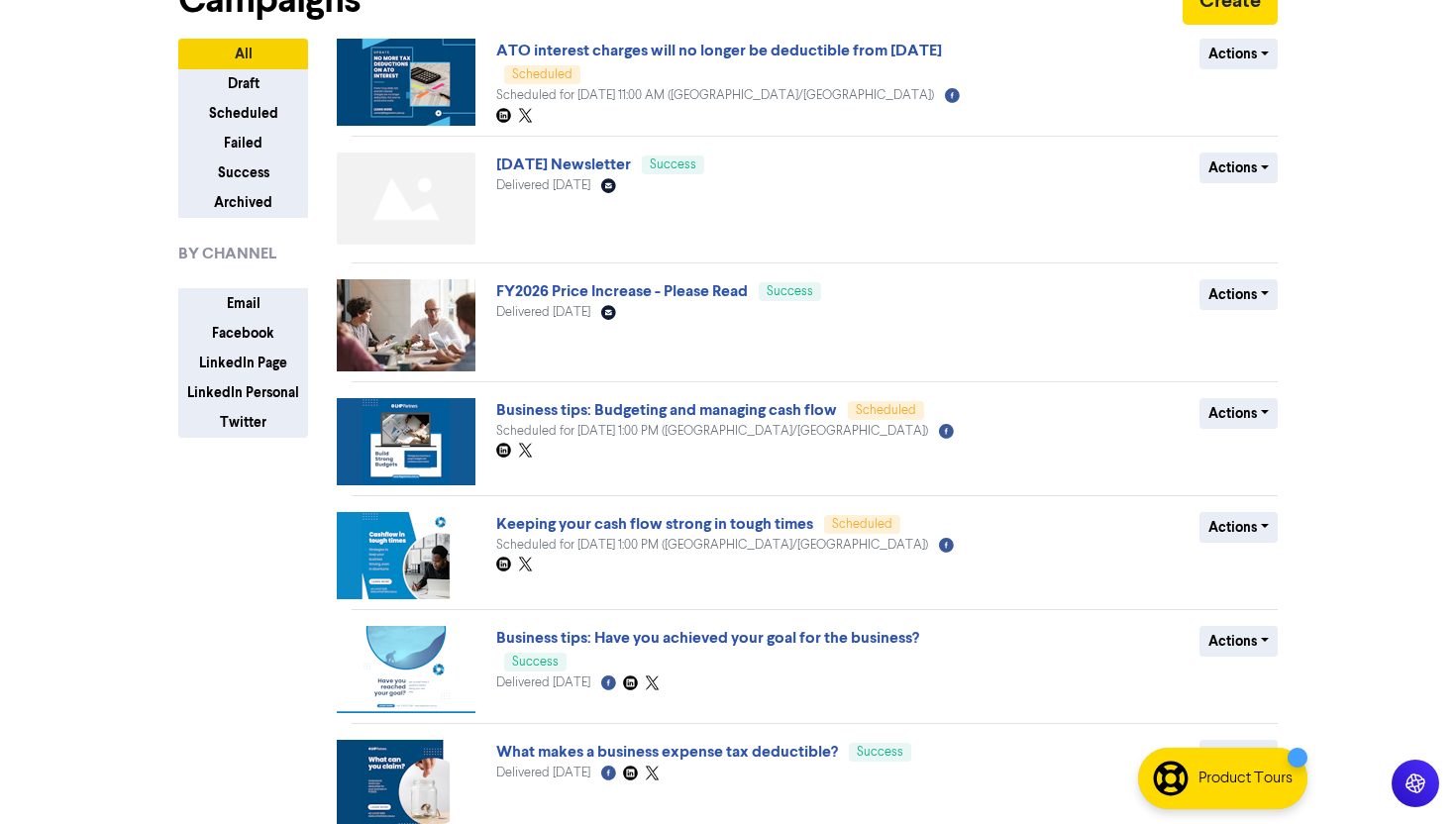 scroll, scrollTop: 0, scrollLeft: 0, axis: both 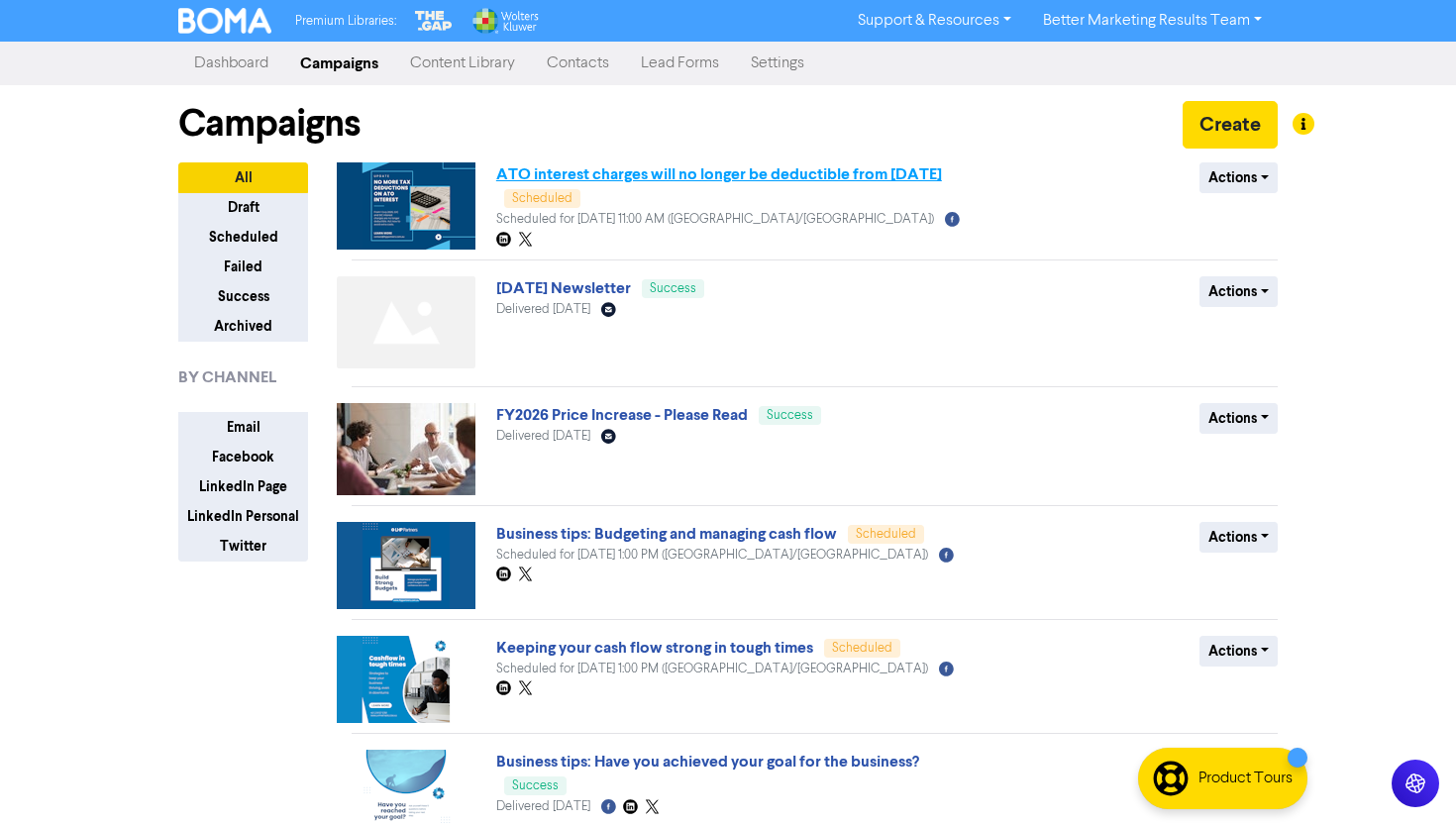 click on "ATO interest charges will no longer be deductible from [DATE]" at bounding box center [719, 174] 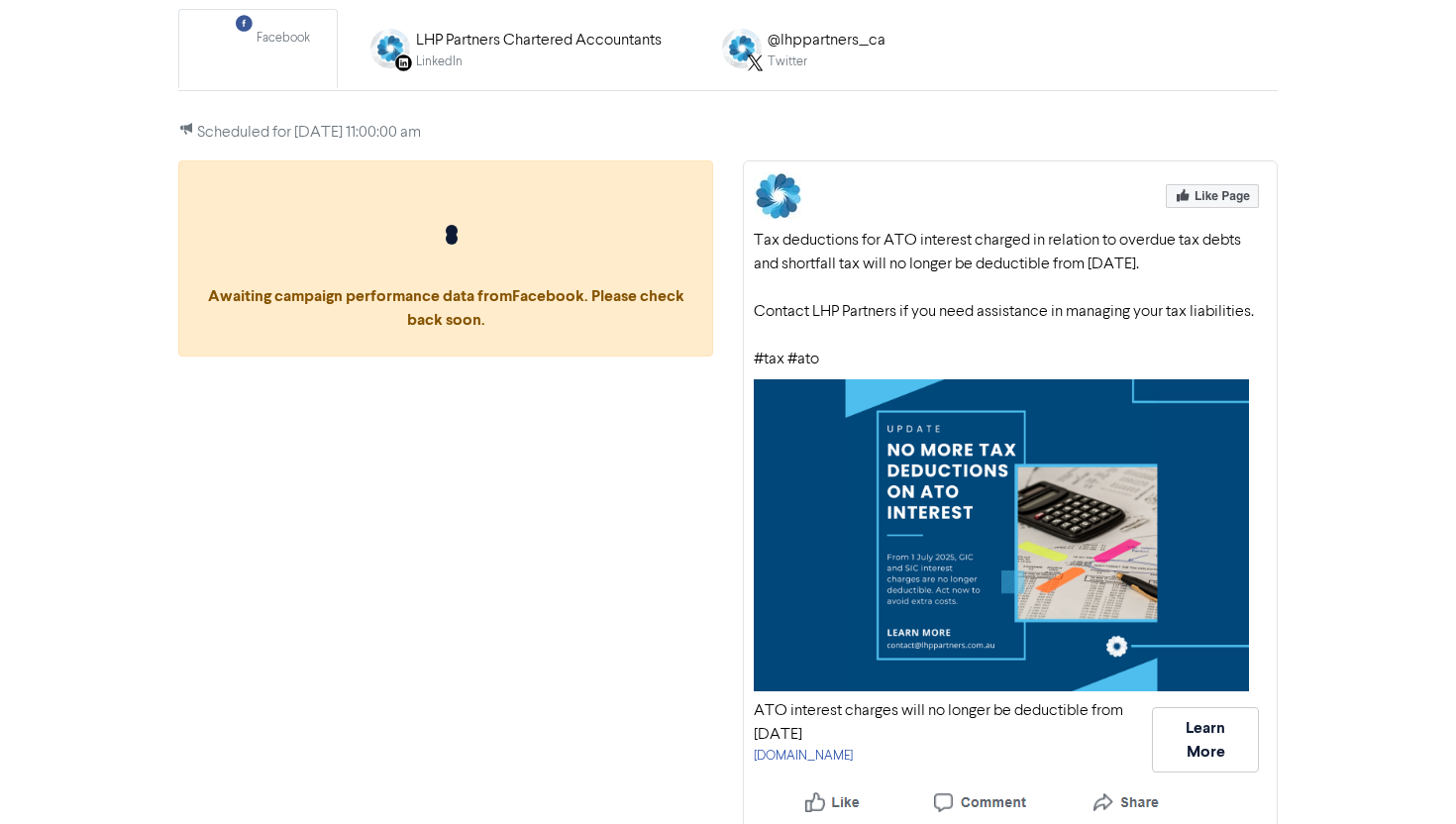 scroll, scrollTop: 182, scrollLeft: 0, axis: vertical 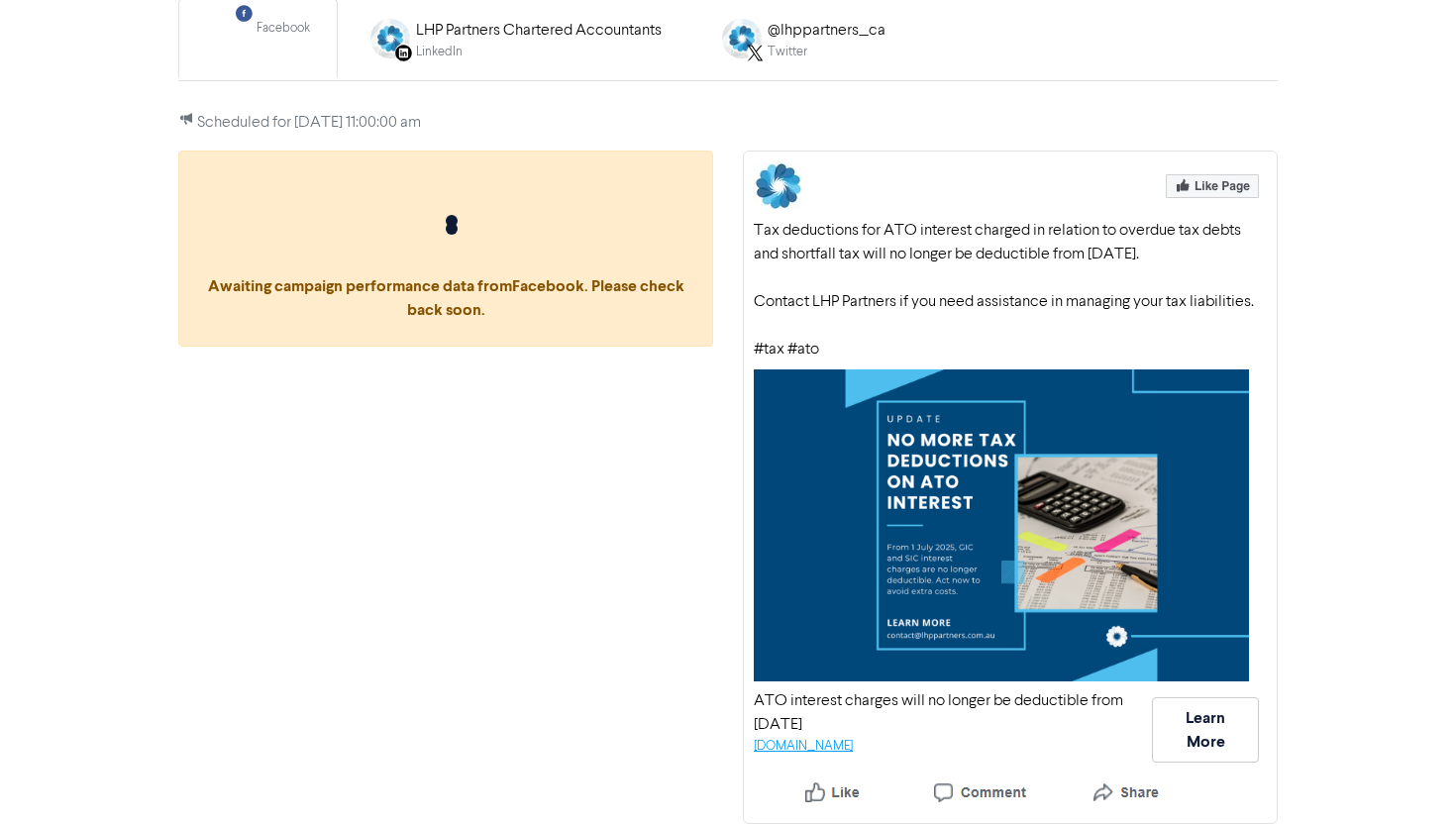 click on "[DOMAIN_NAME]" at bounding box center [803, 746] 